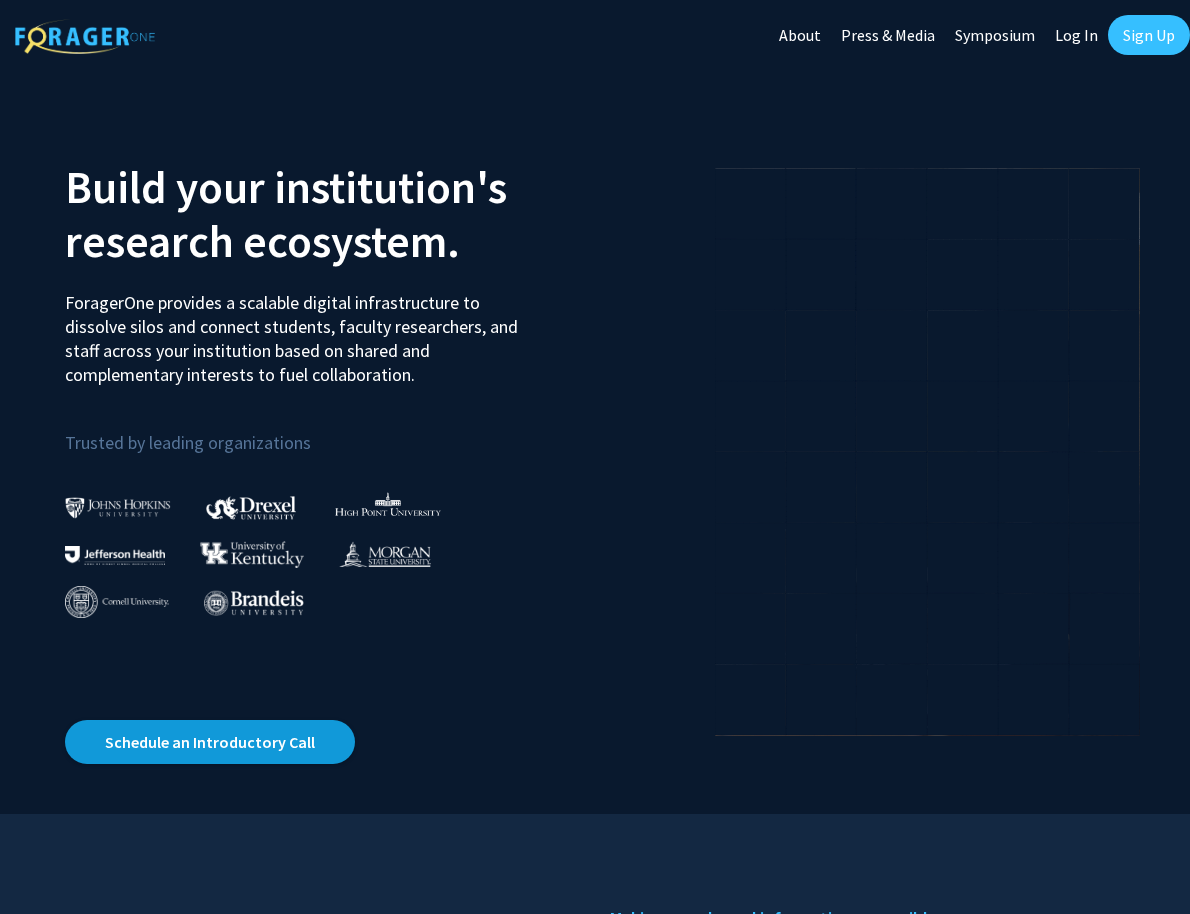 scroll, scrollTop: 0, scrollLeft: 0, axis: both 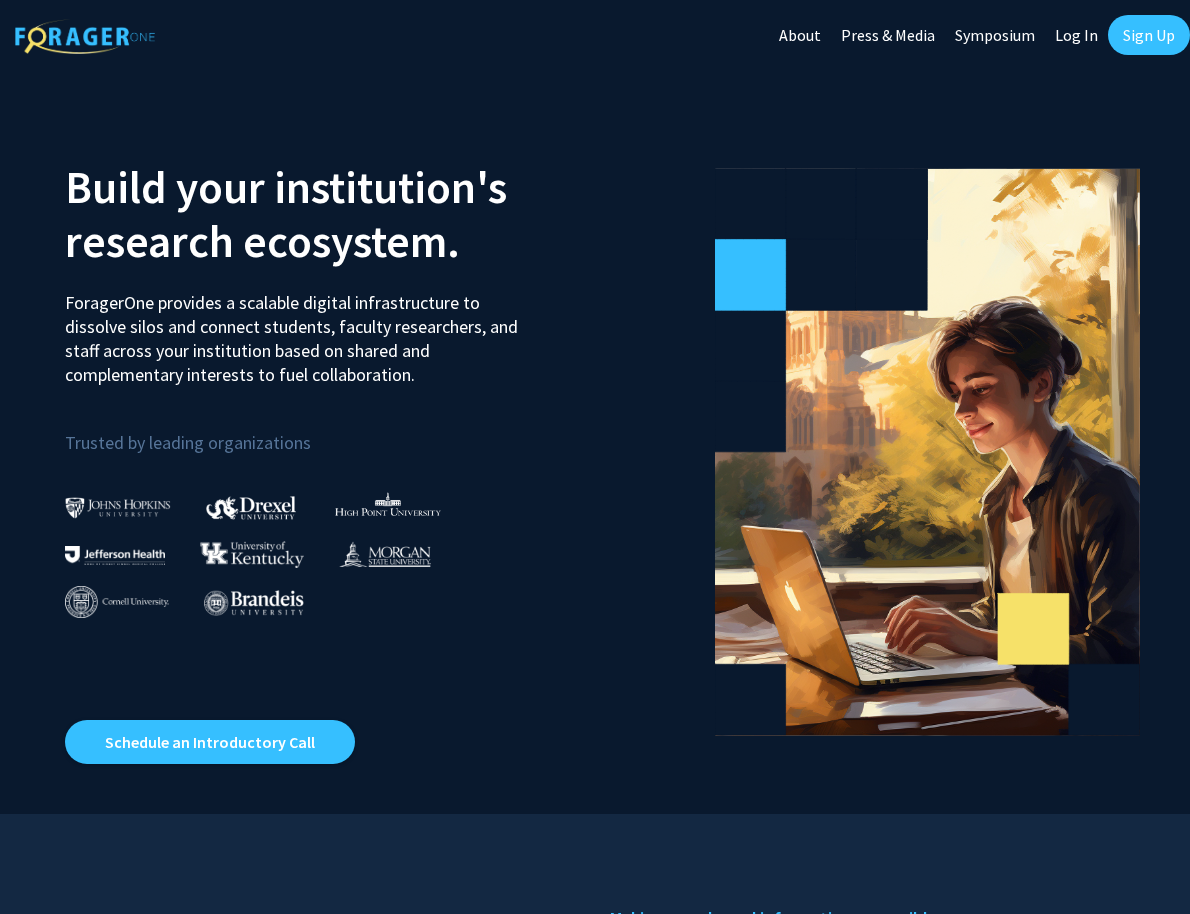 click on "Log In" 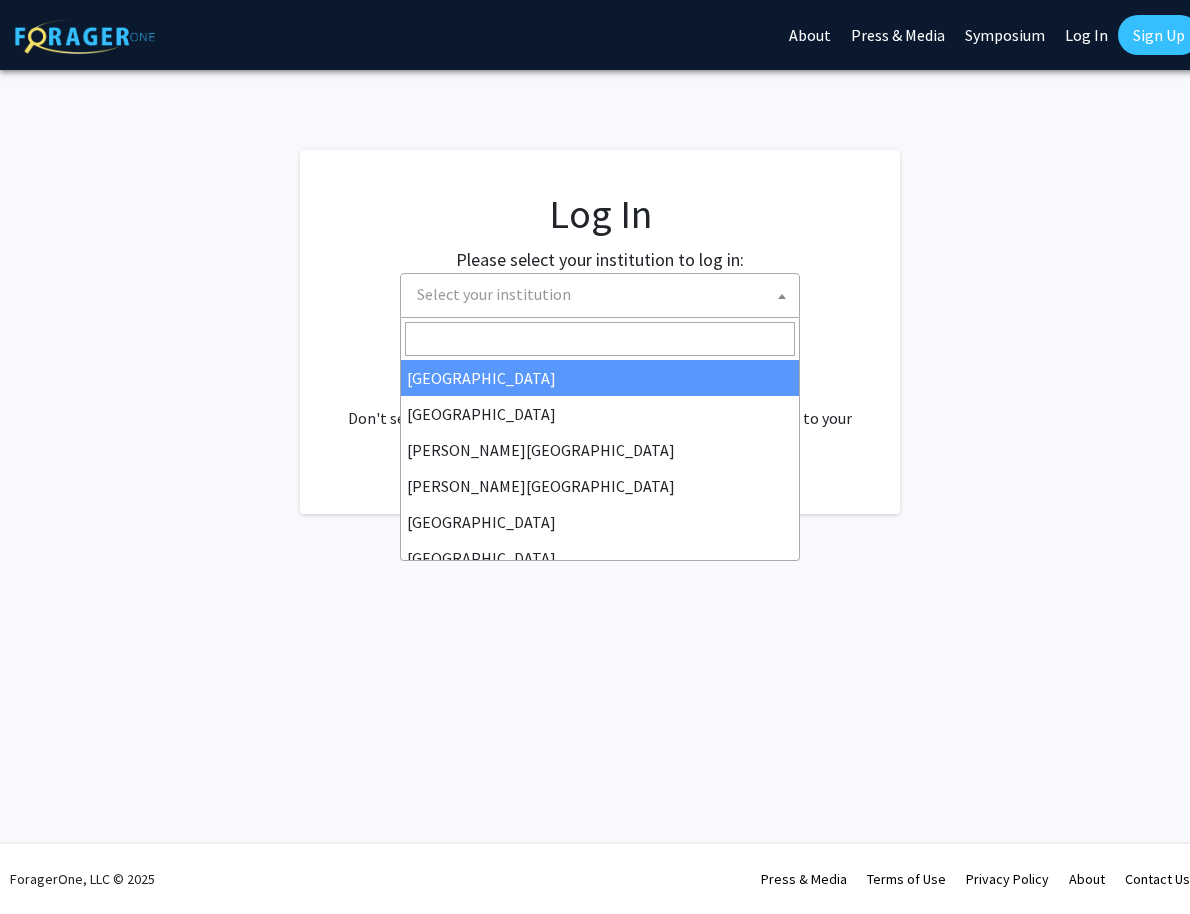 click on "Select your institution" at bounding box center [604, 294] 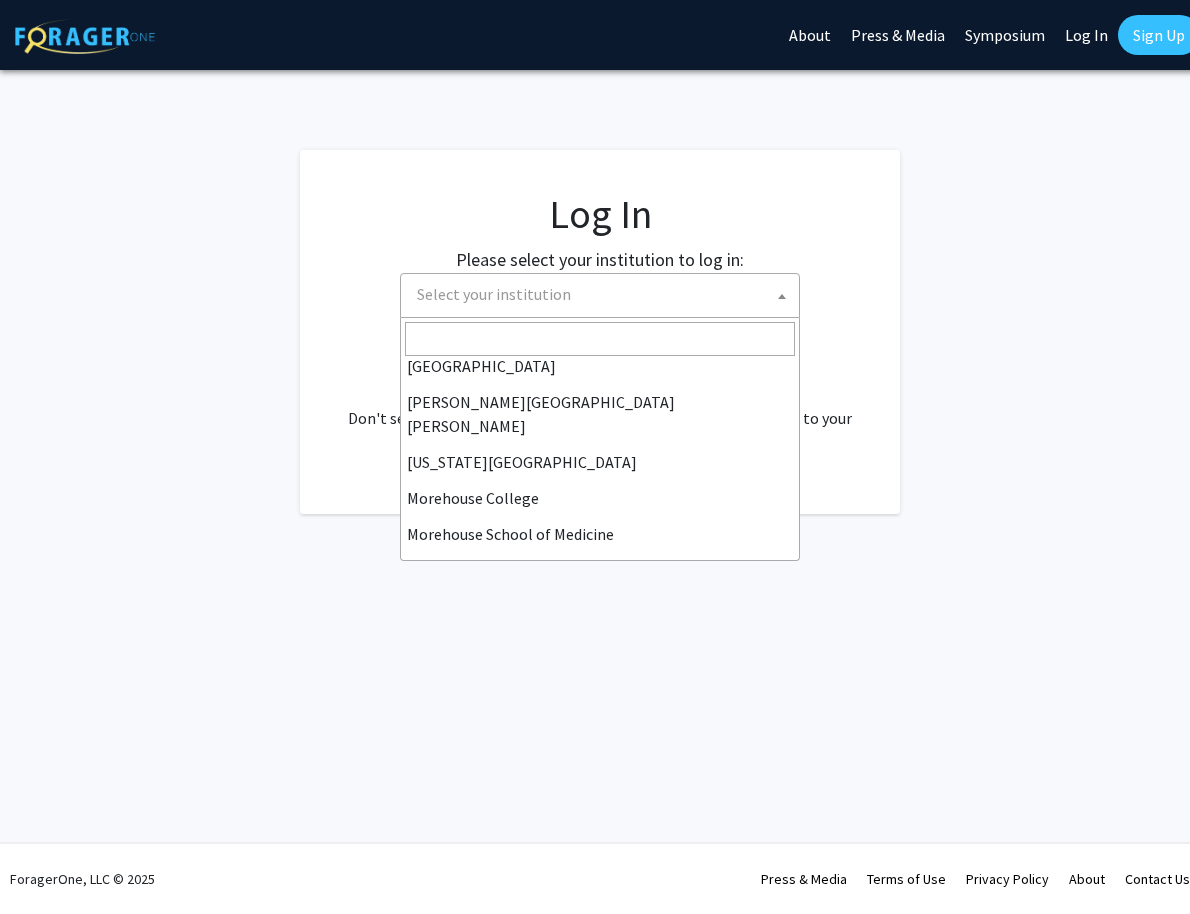 scroll, scrollTop: 700, scrollLeft: 0, axis: vertical 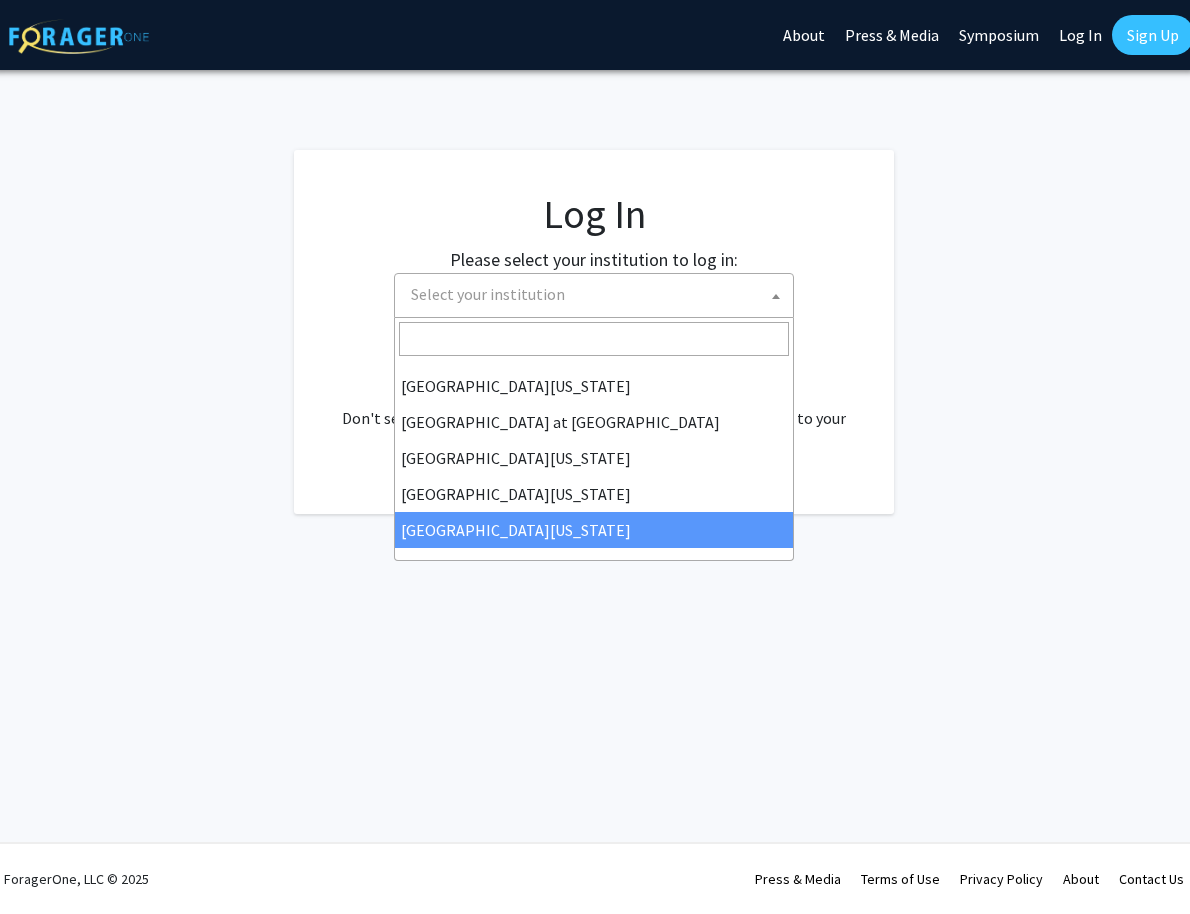 select on "33" 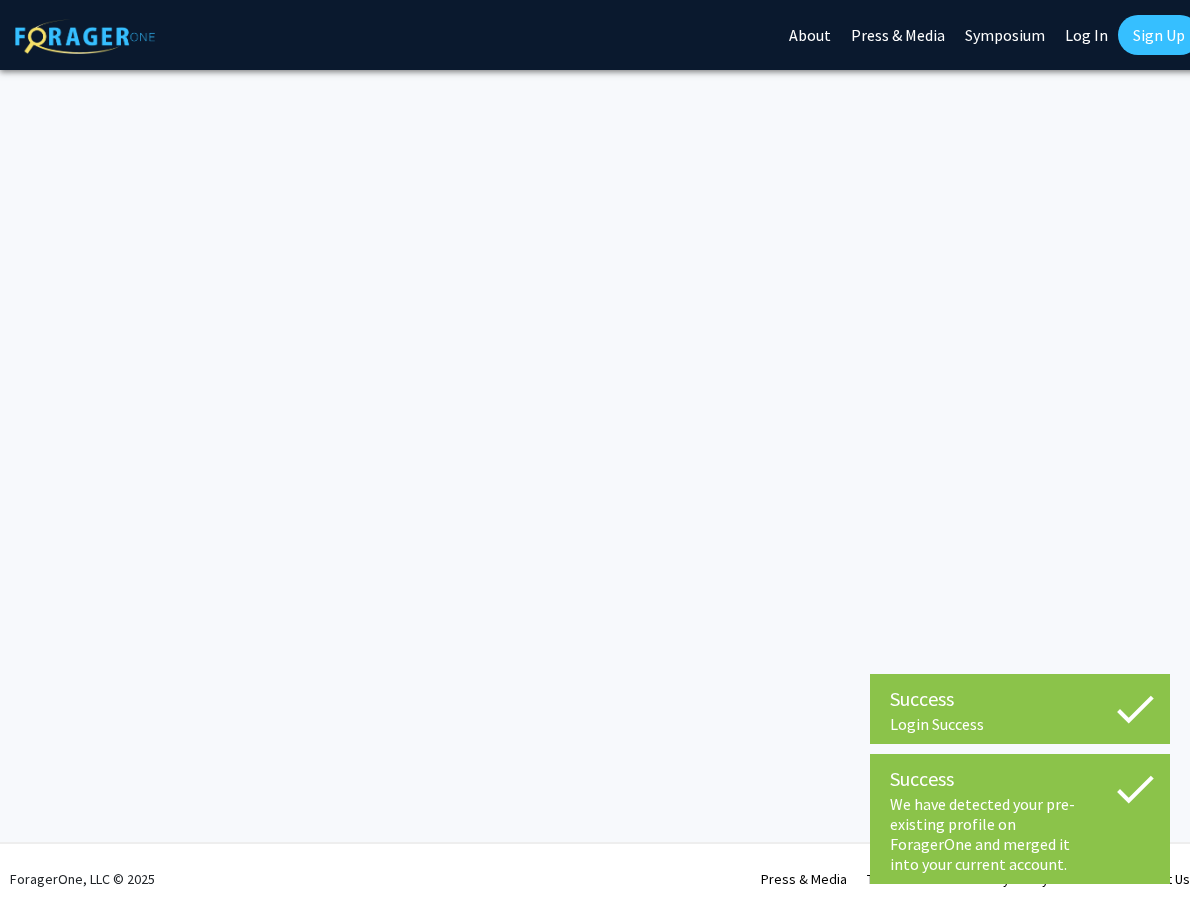 scroll, scrollTop: 0, scrollLeft: 0, axis: both 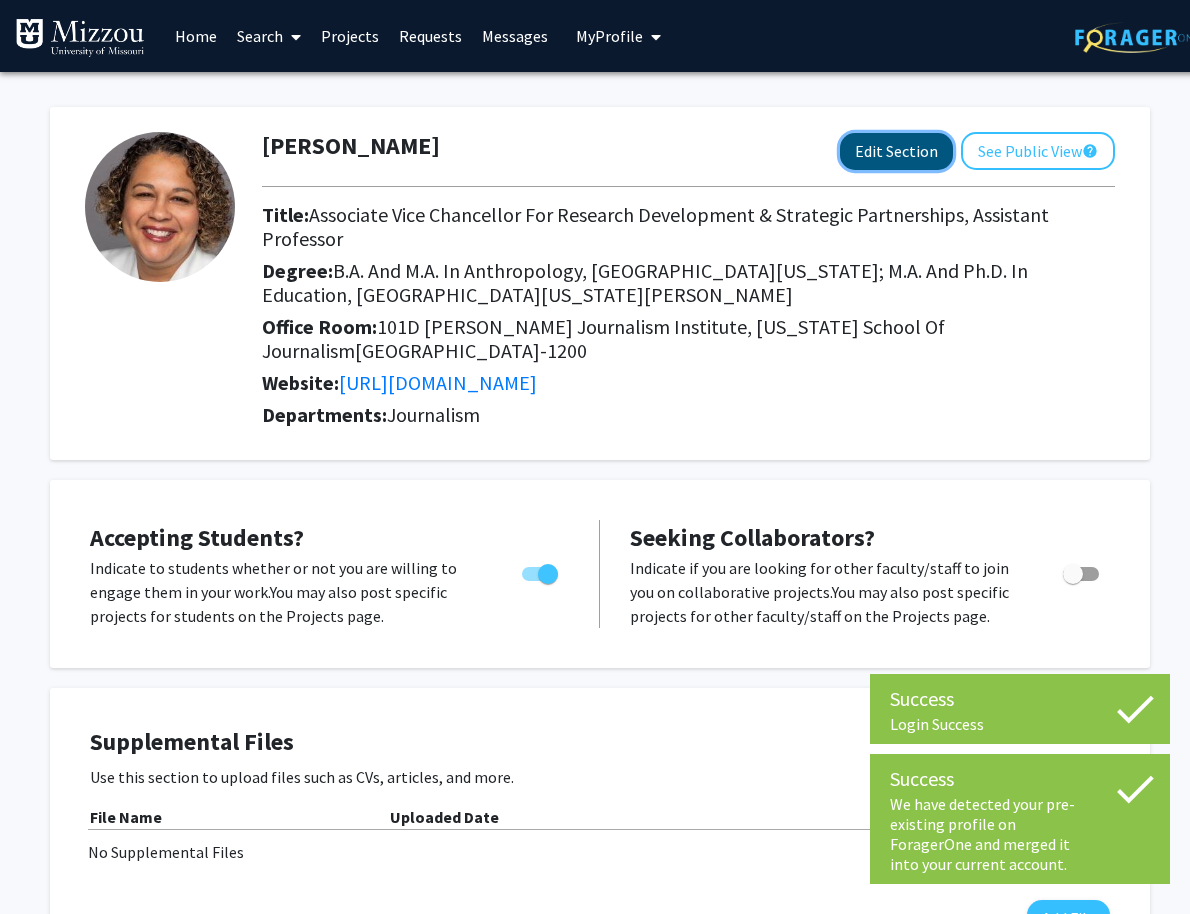click on "Edit Section" 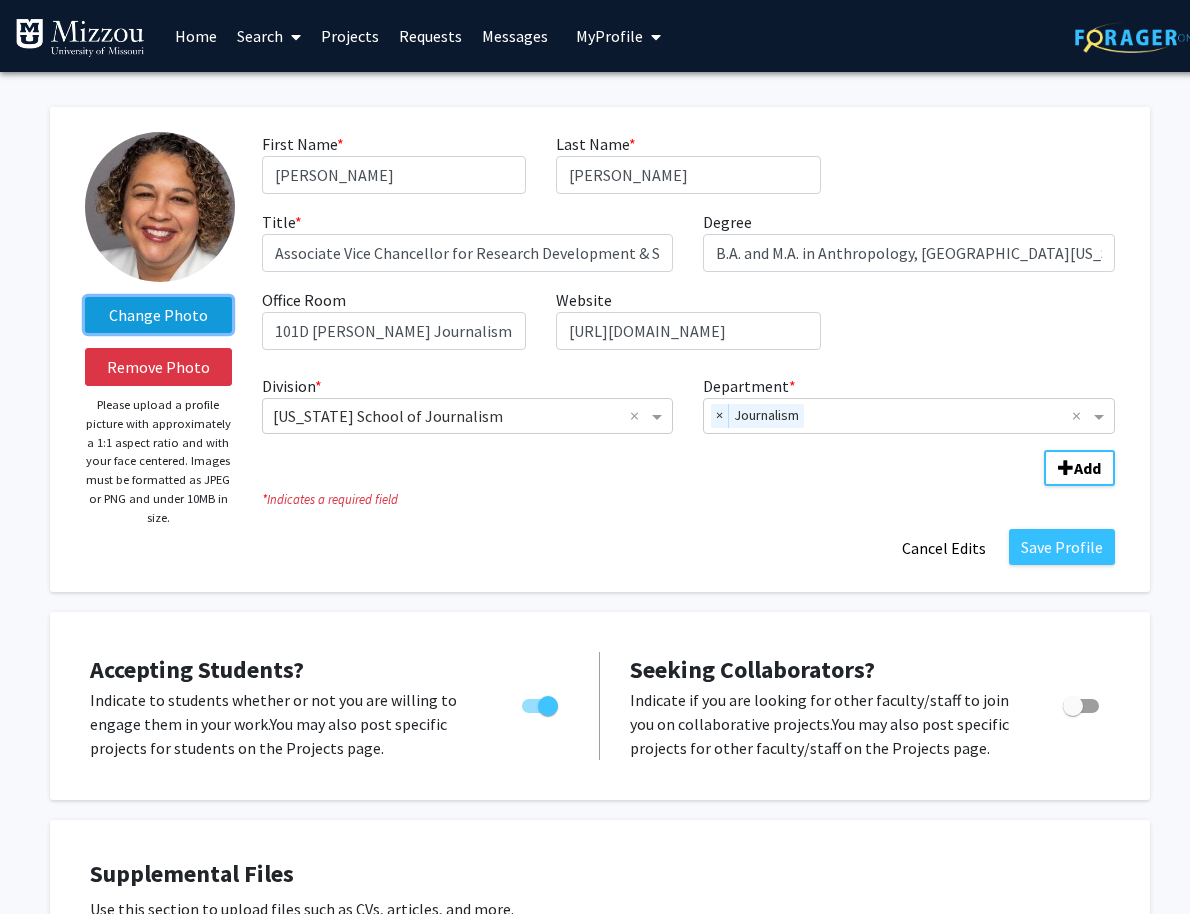 click on "Change Photo" 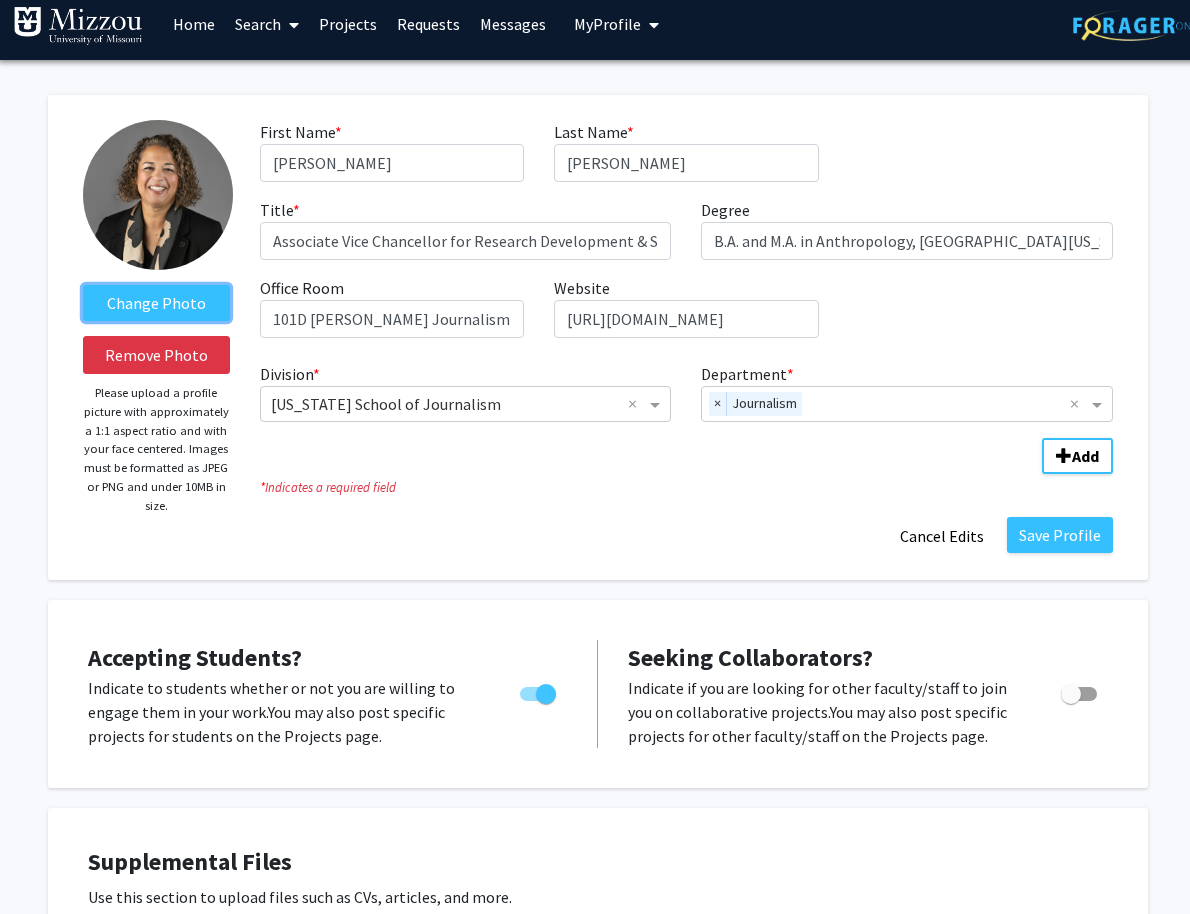 scroll, scrollTop: 18, scrollLeft: 2, axis: both 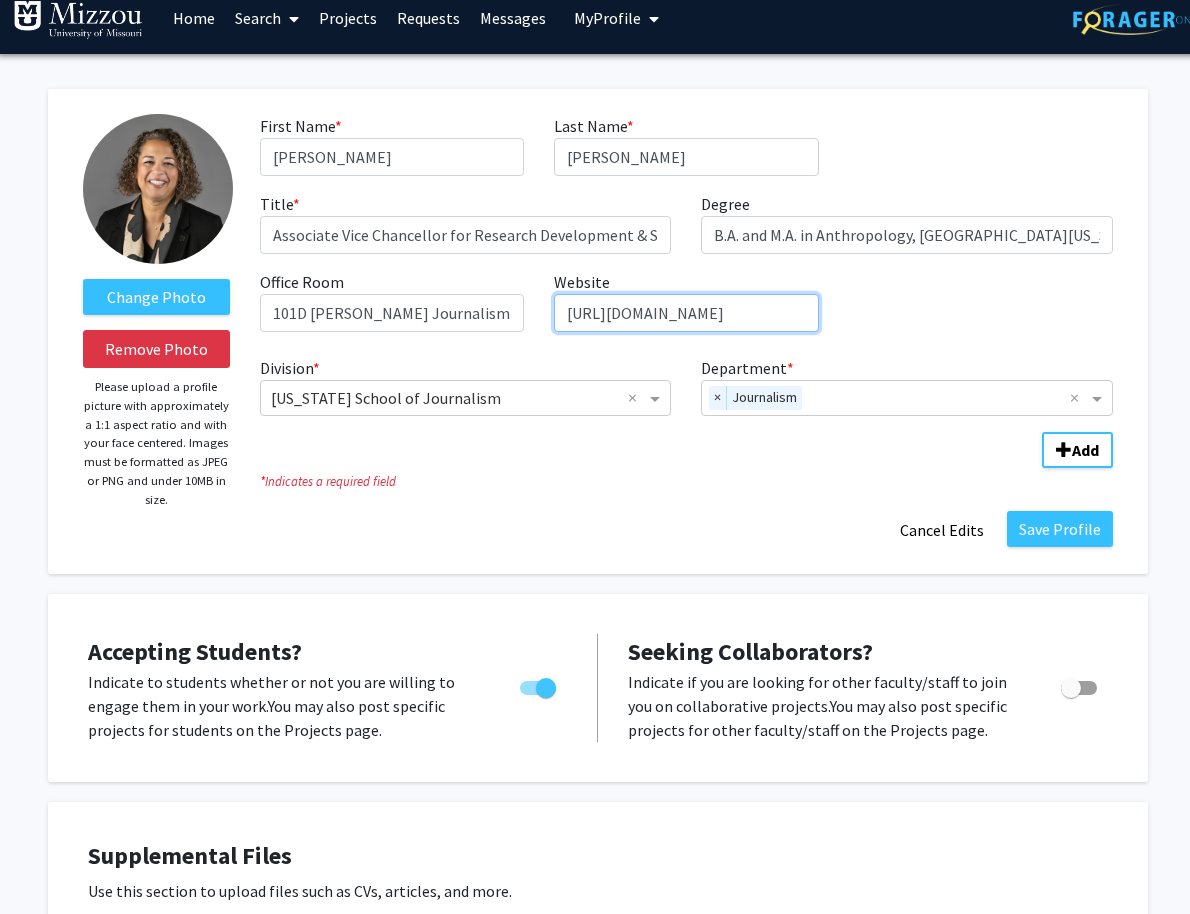drag, startPoint x: 730, startPoint y: 321, endPoint x: 500, endPoint y: 301, distance: 230.86794 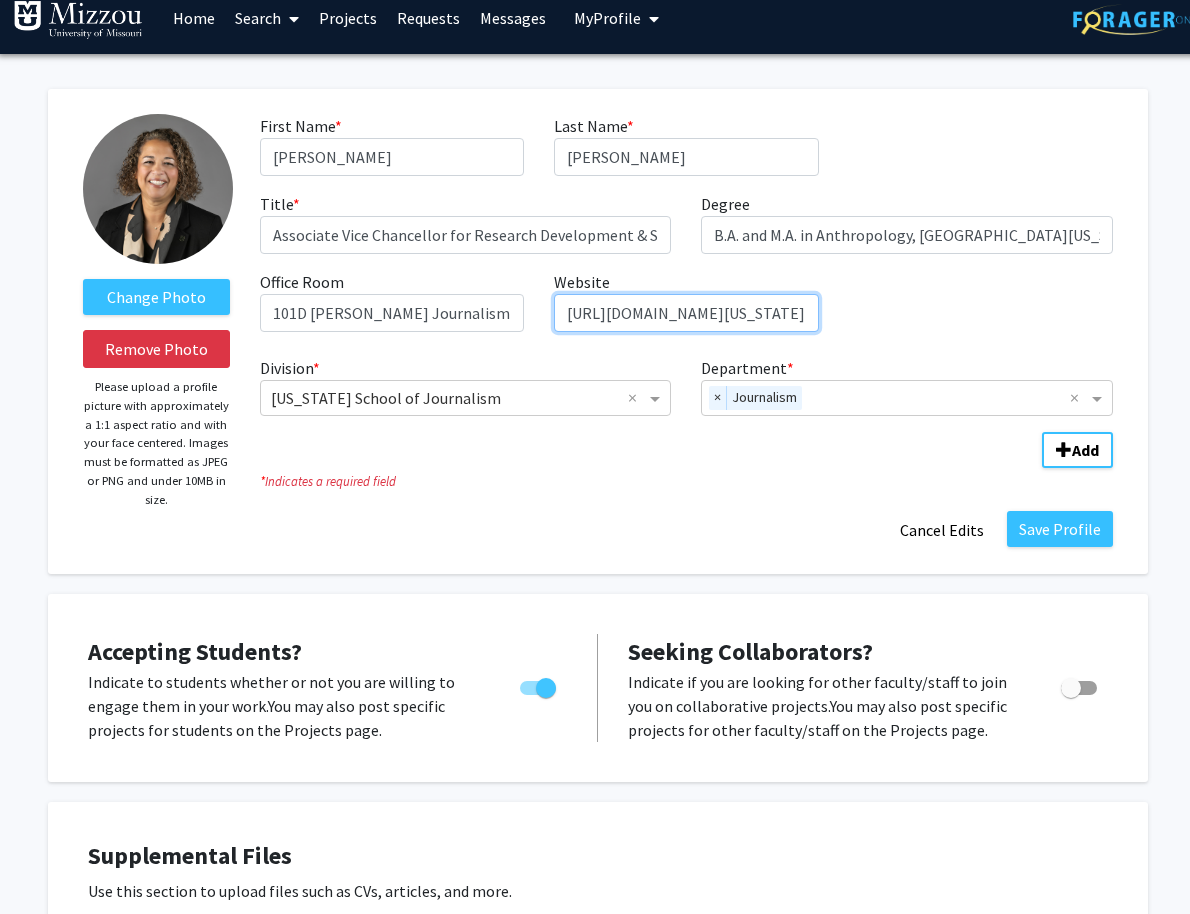 scroll, scrollTop: 0, scrollLeft: 120, axis: horizontal 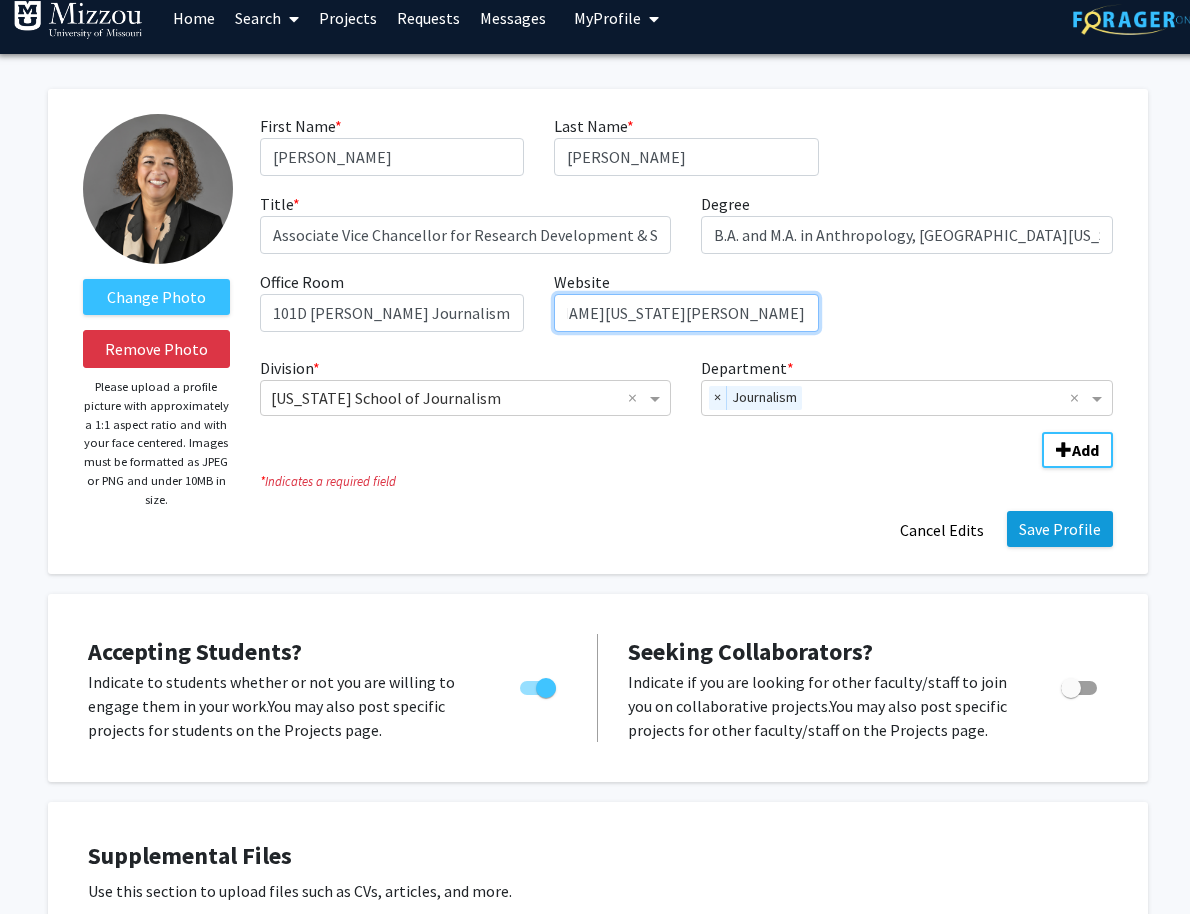type on "https://journalism.missouri.edu/people/susan-renoe/" 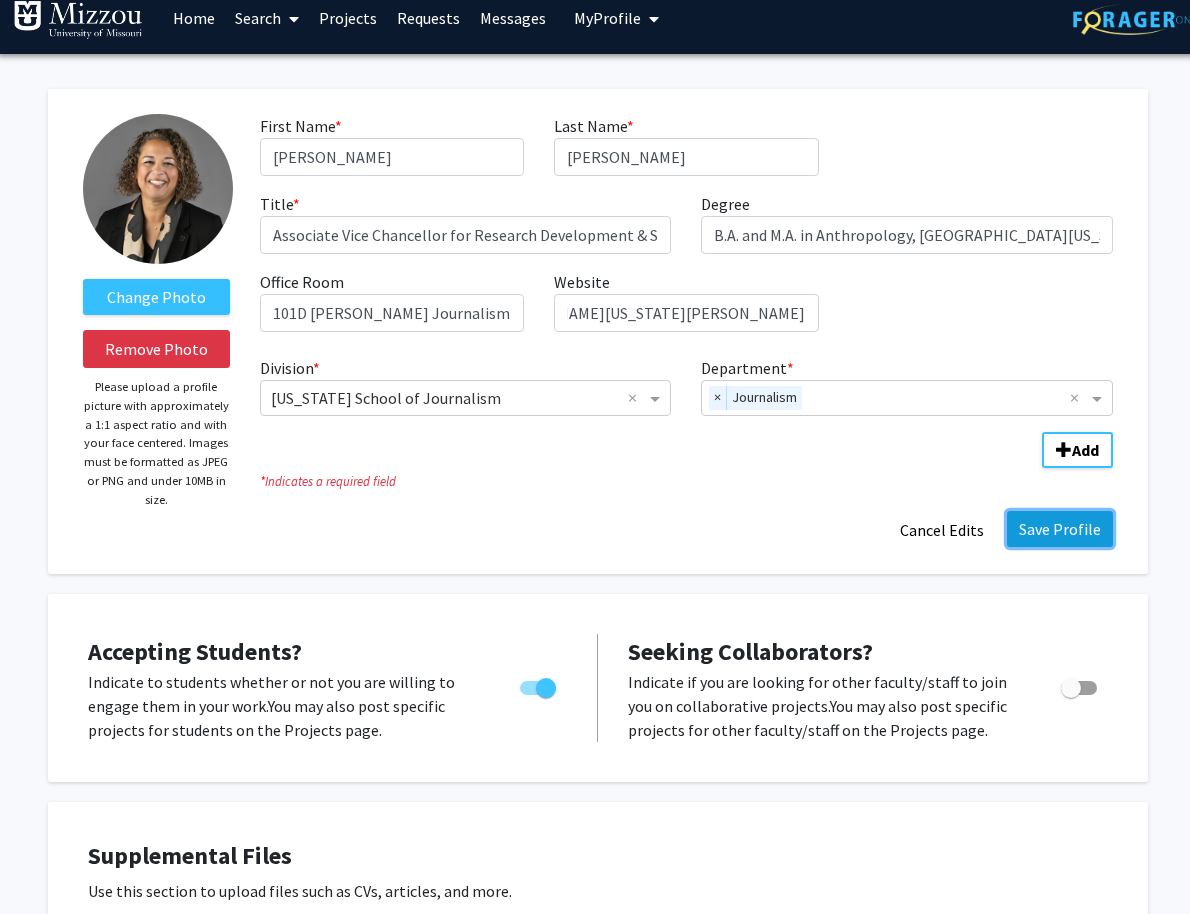 scroll, scrollTop: 0, scrollLeft: 0, axis: both 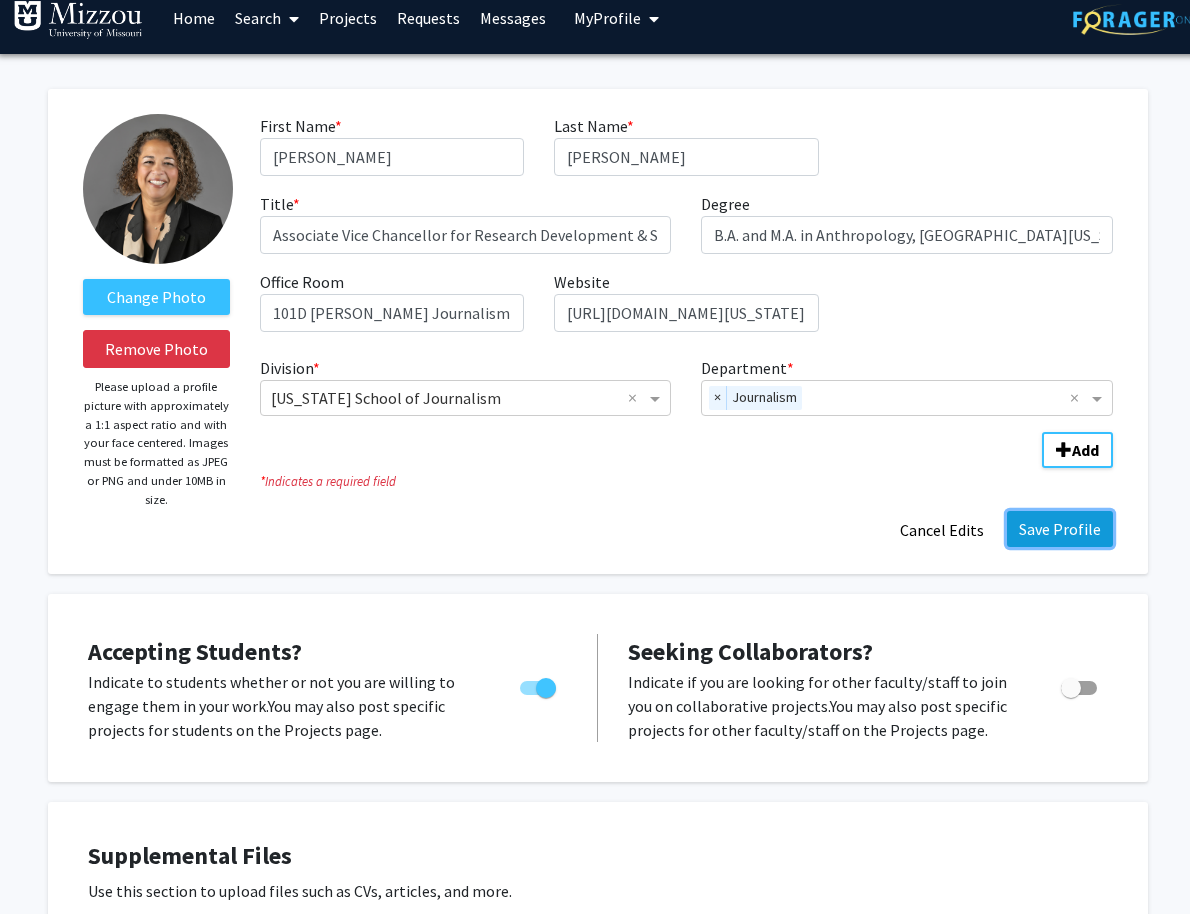 click on "Save Profile" 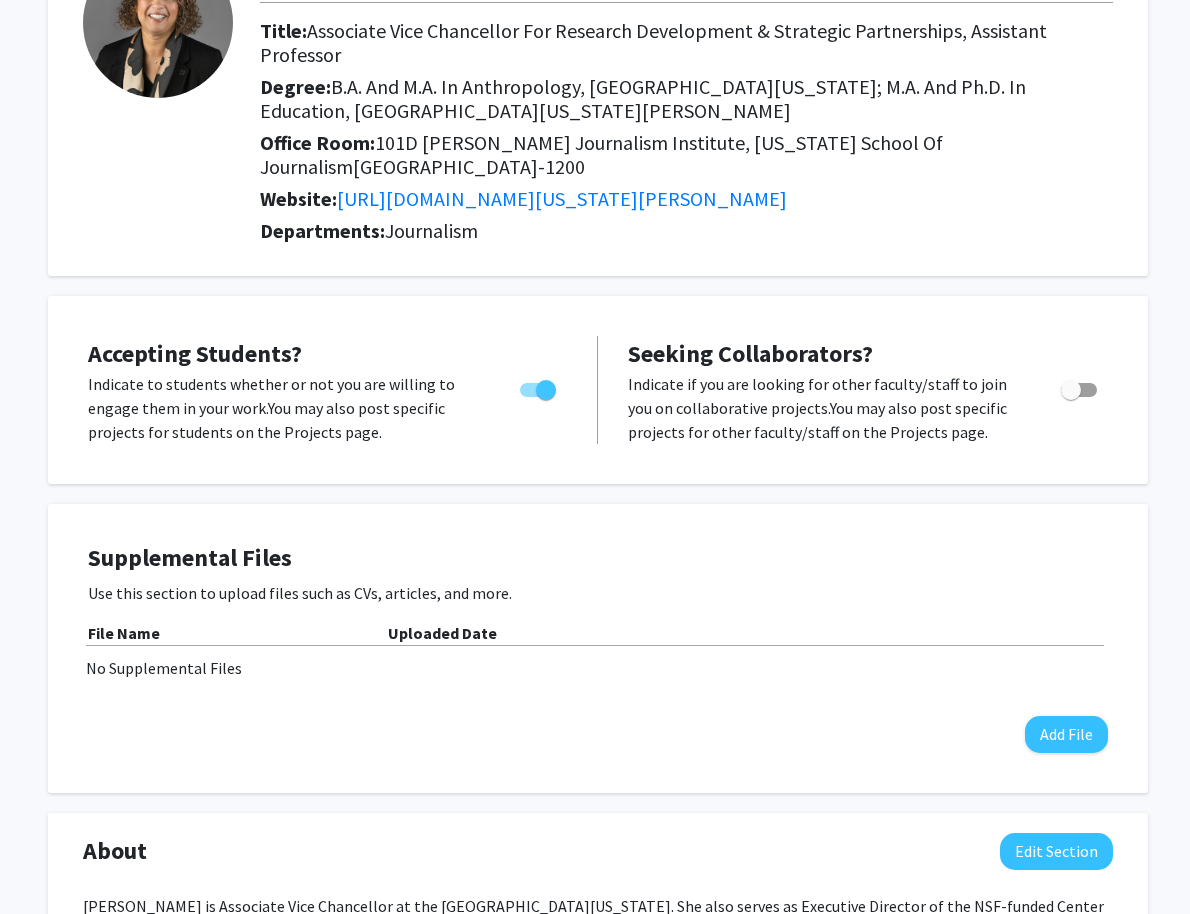 scroll, scrollTop: 186, scrollLeft: 2, axis: both 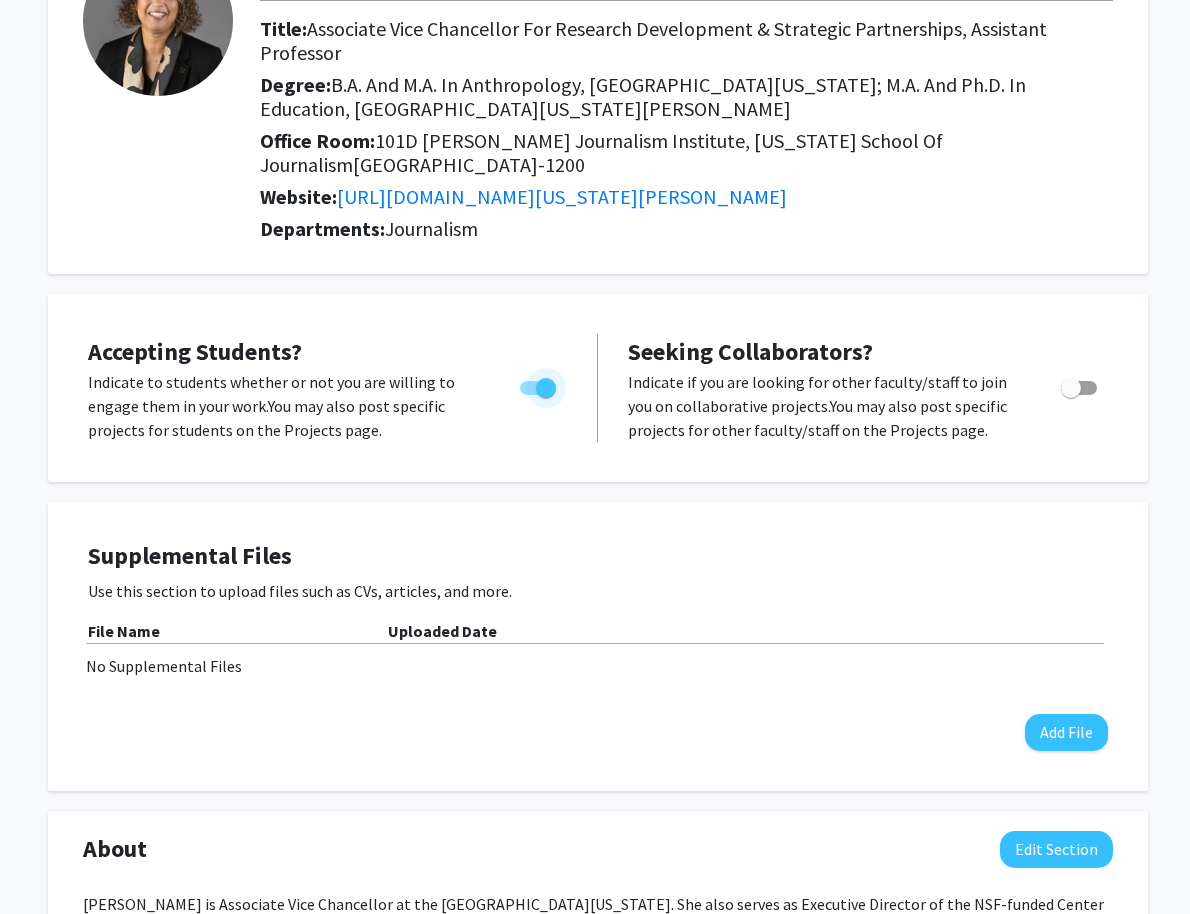 click at bounding box center (546, 388) 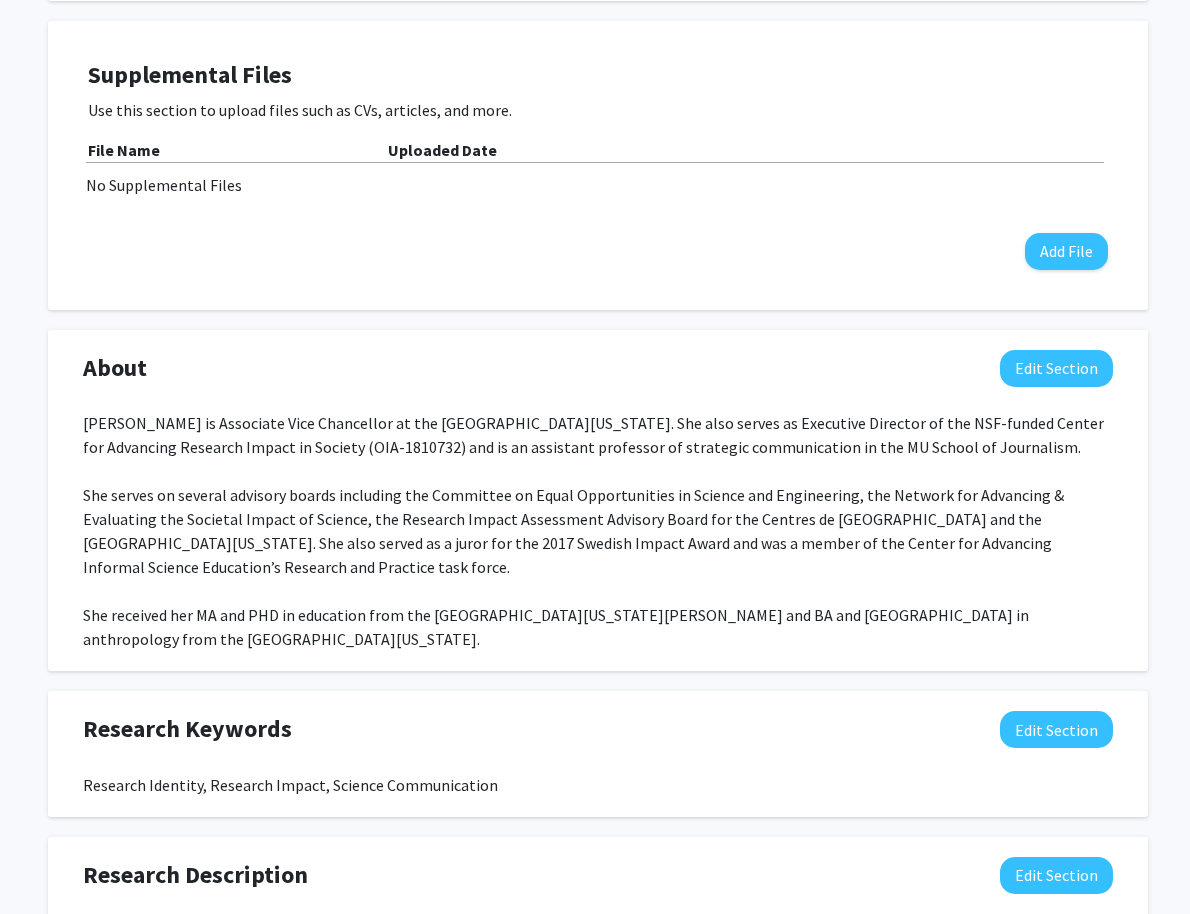 scroll, scrollTop: 667, scrollLeft: 10, axis: both 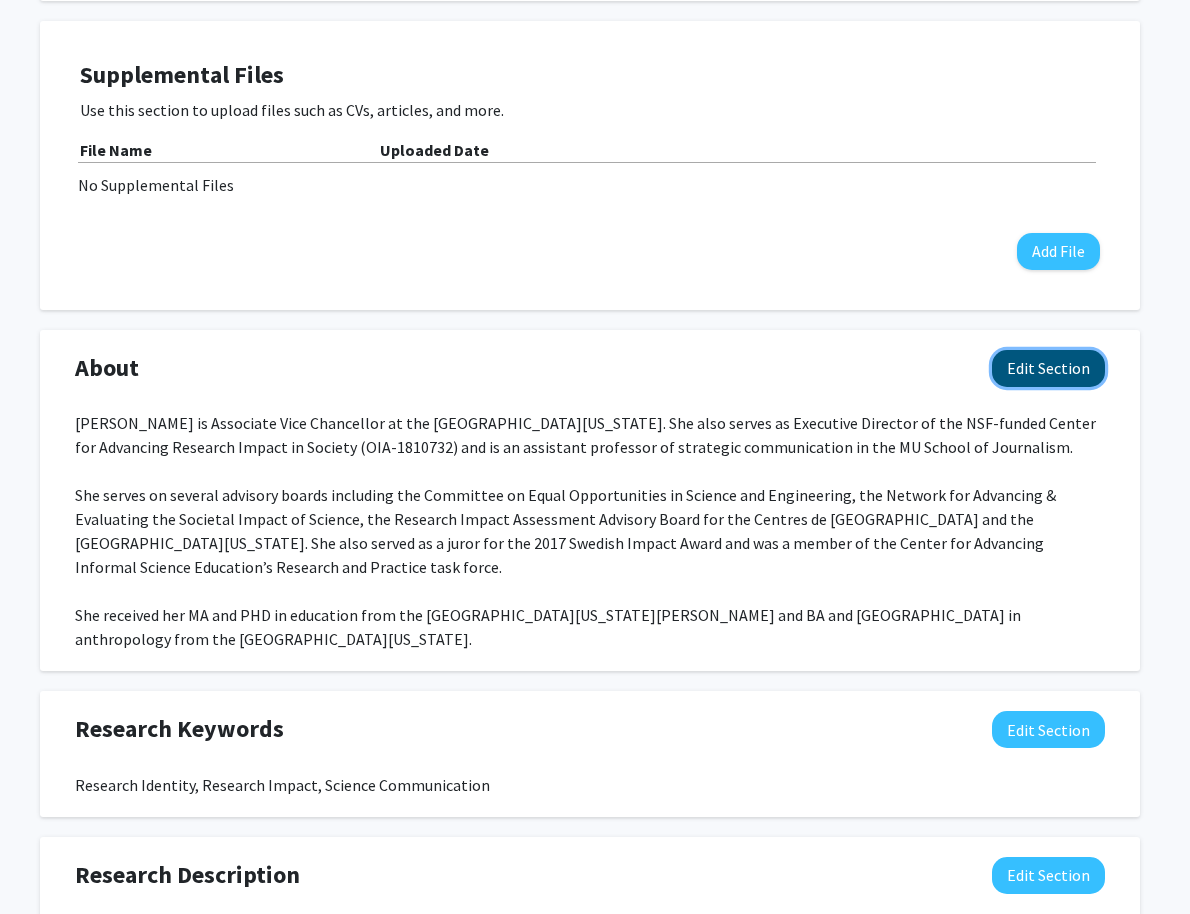 click on "Edit Section" 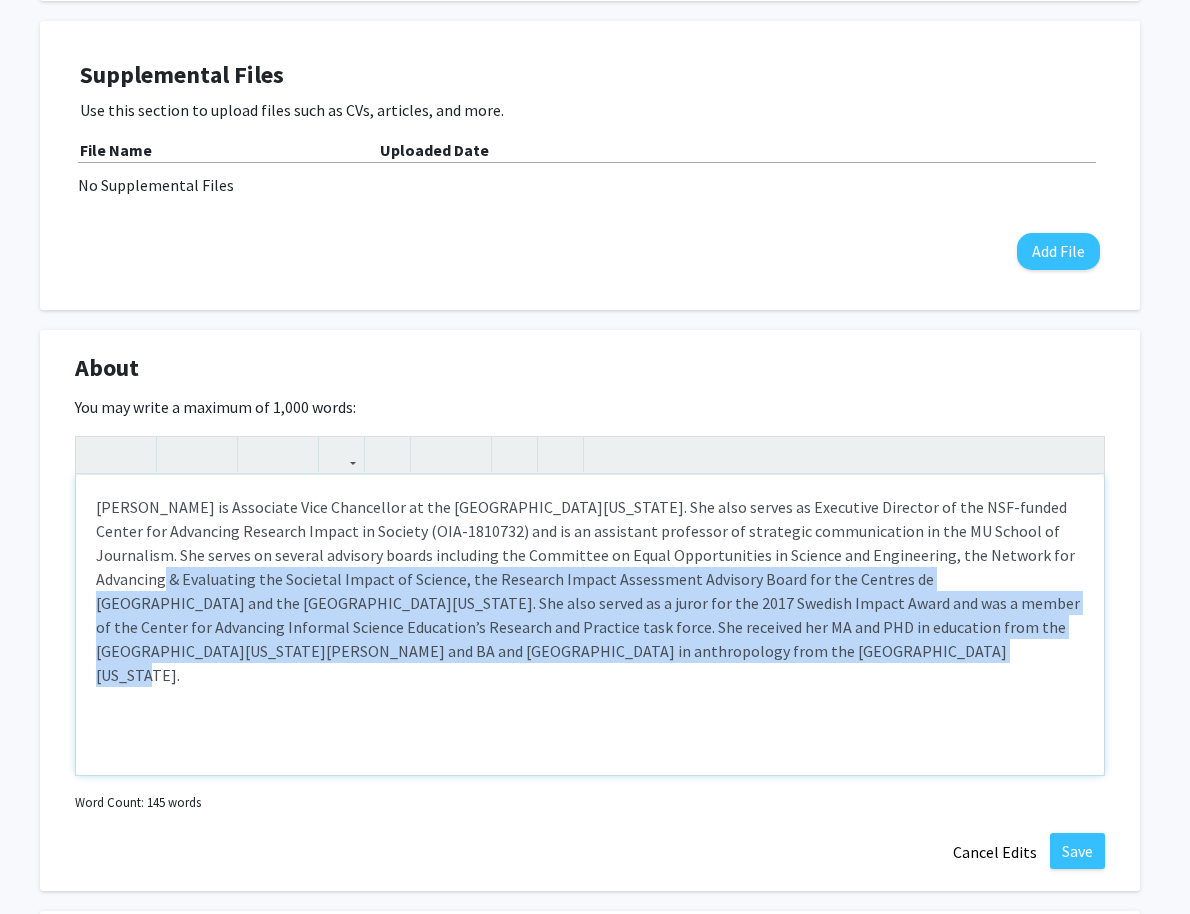 scroll, scrollTop: 667, scrollLeft: 0, axis: vertical 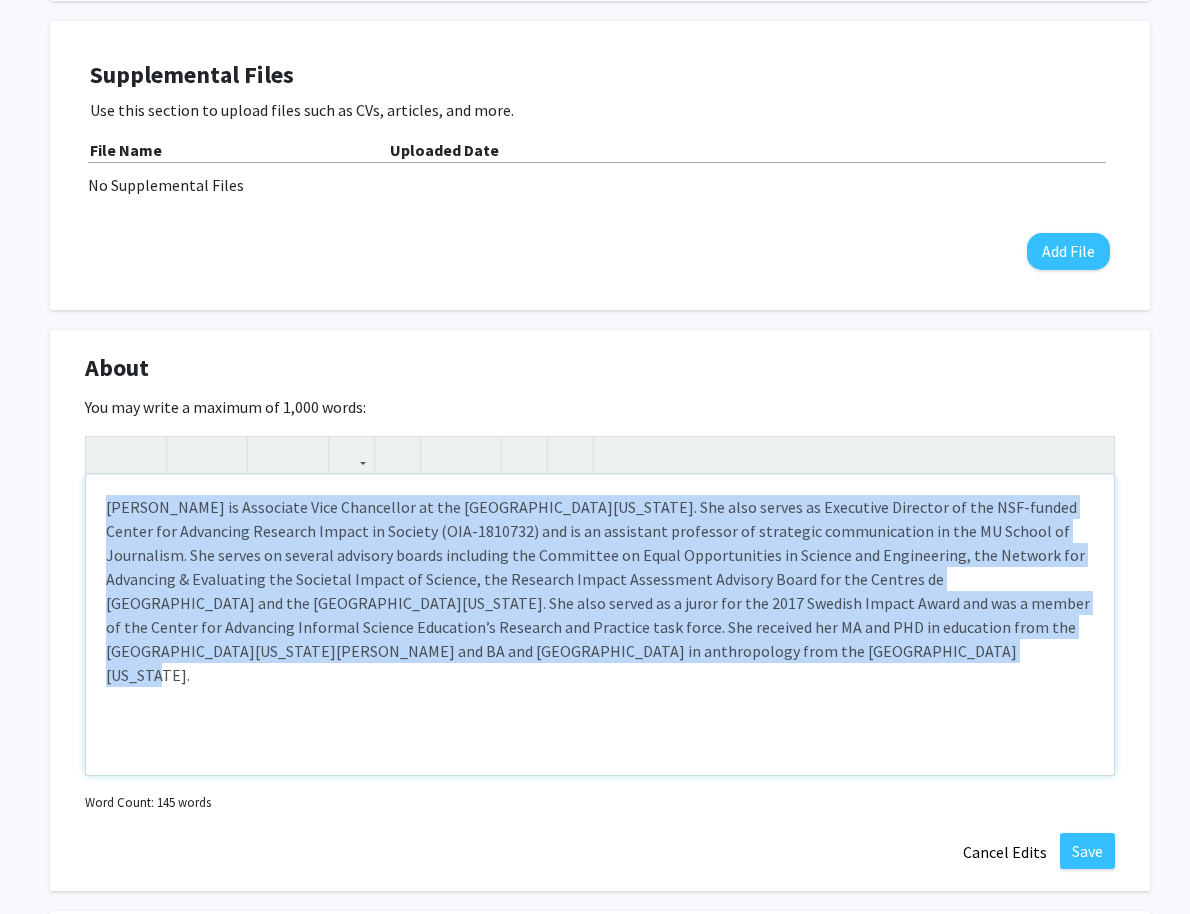 drag, startPoint x: 725, startPoint y: 668, endPoint x: -54, endPoint y: 487, distance: 799.7512 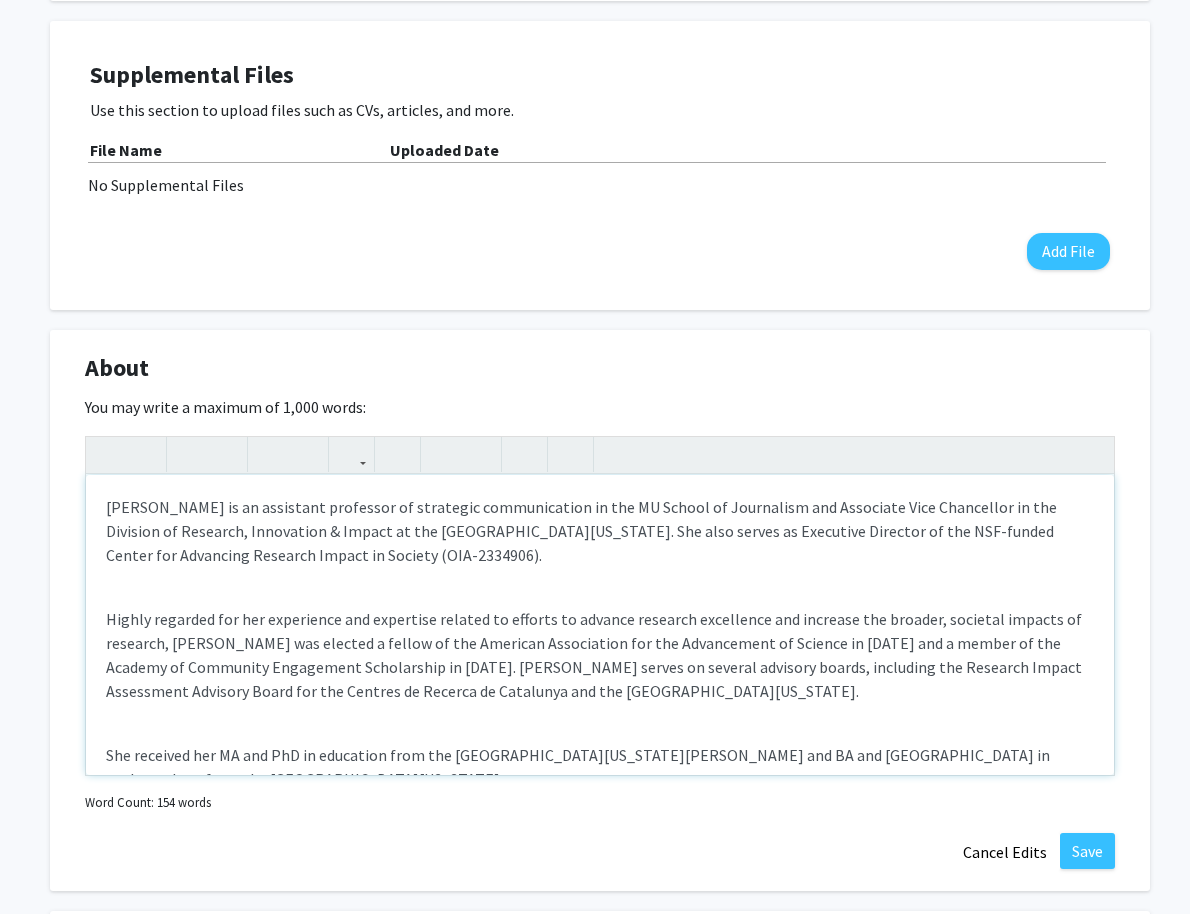 click on "Dr. SUSAN D. RENOE is an assistant professor of strategic communication in the MU School of Journalism and Associate Vice Chancellor in the Division of Research, Innovation & Impact at the University of Missouri. She also serves as Executive Director of the NSF-funded Center for Advancing Research Impact in Society (OIA-2334906). Highly regarded for her experience and expertise related to efforts to advance research excellence and increase the broader, societal impacts of research, Susan was elected a fellow of the American Association for the Advancement of Science in 2021 and a member of the Academy of Community Engagement Scholarship in 2024. Susan serves on several advisory boards, including the Research Impact Assessment Advisory Board for the Centres de Recerca de Catalunya and the University of Missouri Museum of Anthropology. She received her MA and PhD in education from the University of California-Santa Barbara and BA and MA in anthropology from the University of Missouri." at bounding box center (600, 625) 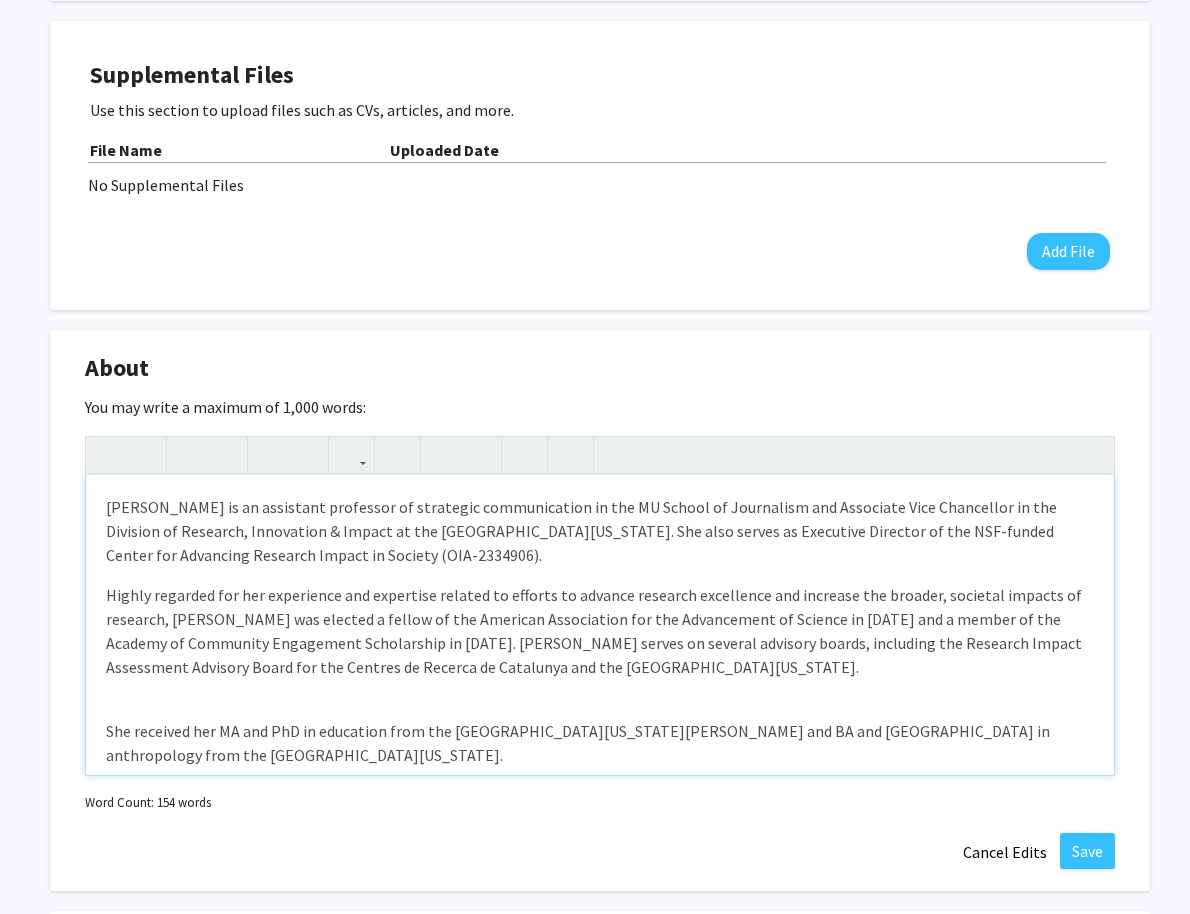 click on "Dr. SUSAN D. RENOE is an assistant professor of strategic communication in the MU School of Journalism and Associate Vice Chancellor in the Division of Research, Innovation & Impact at the University of Missouri. She also serves as Executive Director of the NSF-funded Center for Advancing Research Impact in Society (OIA-2334906). Highly regarded for her experience and expertise related to efforts to advance research excellence and increase the broader, societal impacts of research, Susan was elected a fellow of the American Association for the Advancement of Science in 2021 and a member of the Academy of Community Engagement Scholarship in 2024. Susan serves on several advisory boards, including the Research Impact Assessment Advisory Board for the Centres de Recerca de Catalunya and the University of Missouri Museum of Anthropology. She received her MA and PhD in education from the University of California-Santa Barbara and BA and MA in anthropology from the University of Missouri." at bounding box center [600, 625] 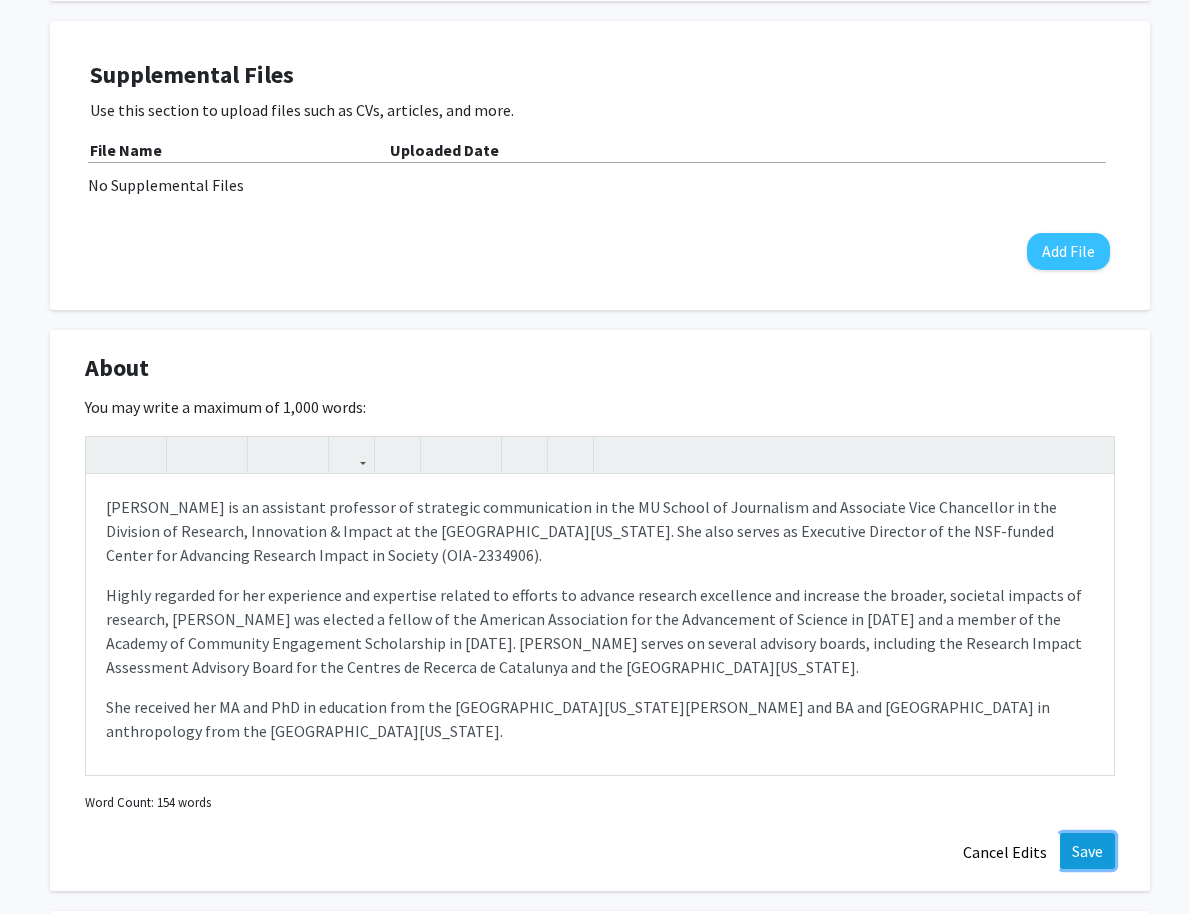 click on "Save" 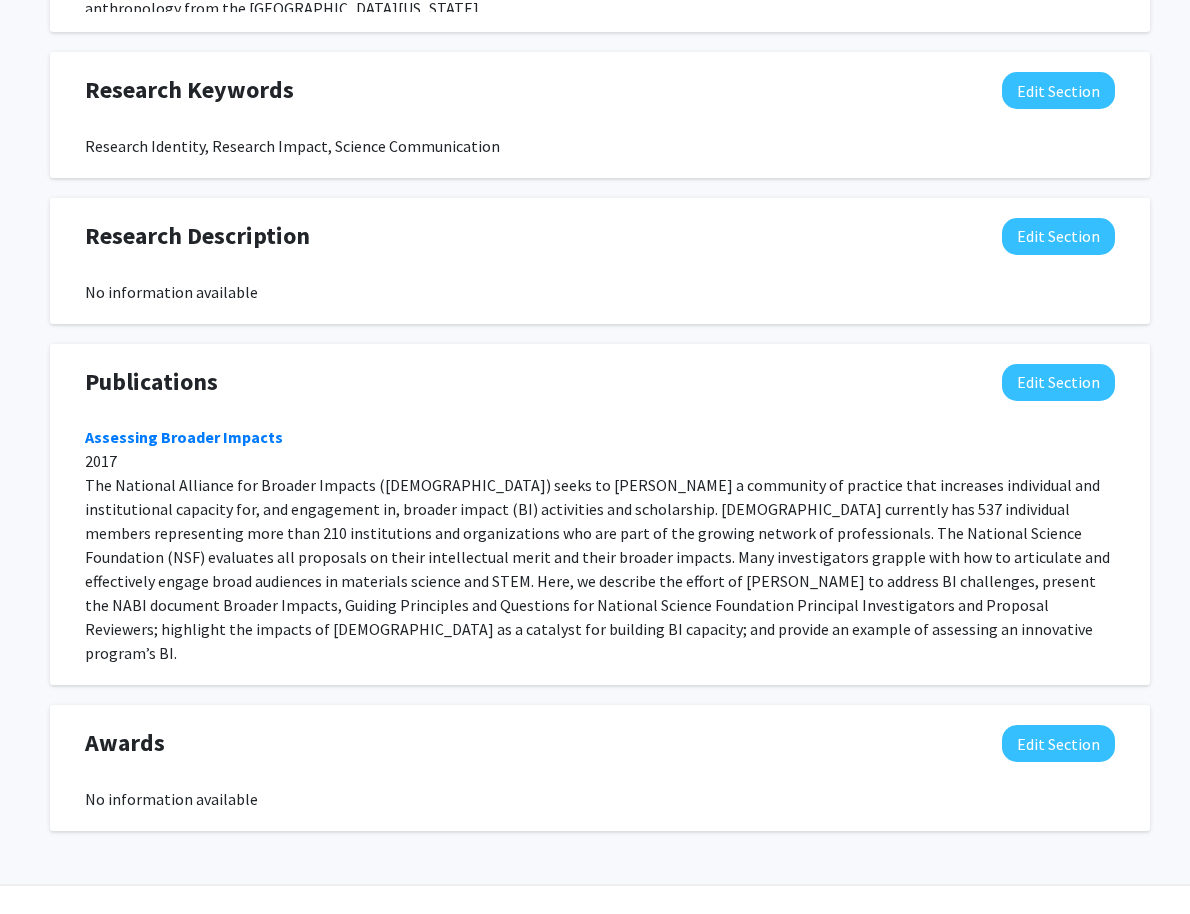 scroll, scrollTop: 1324, scrollLeft: 0, axis: vertical 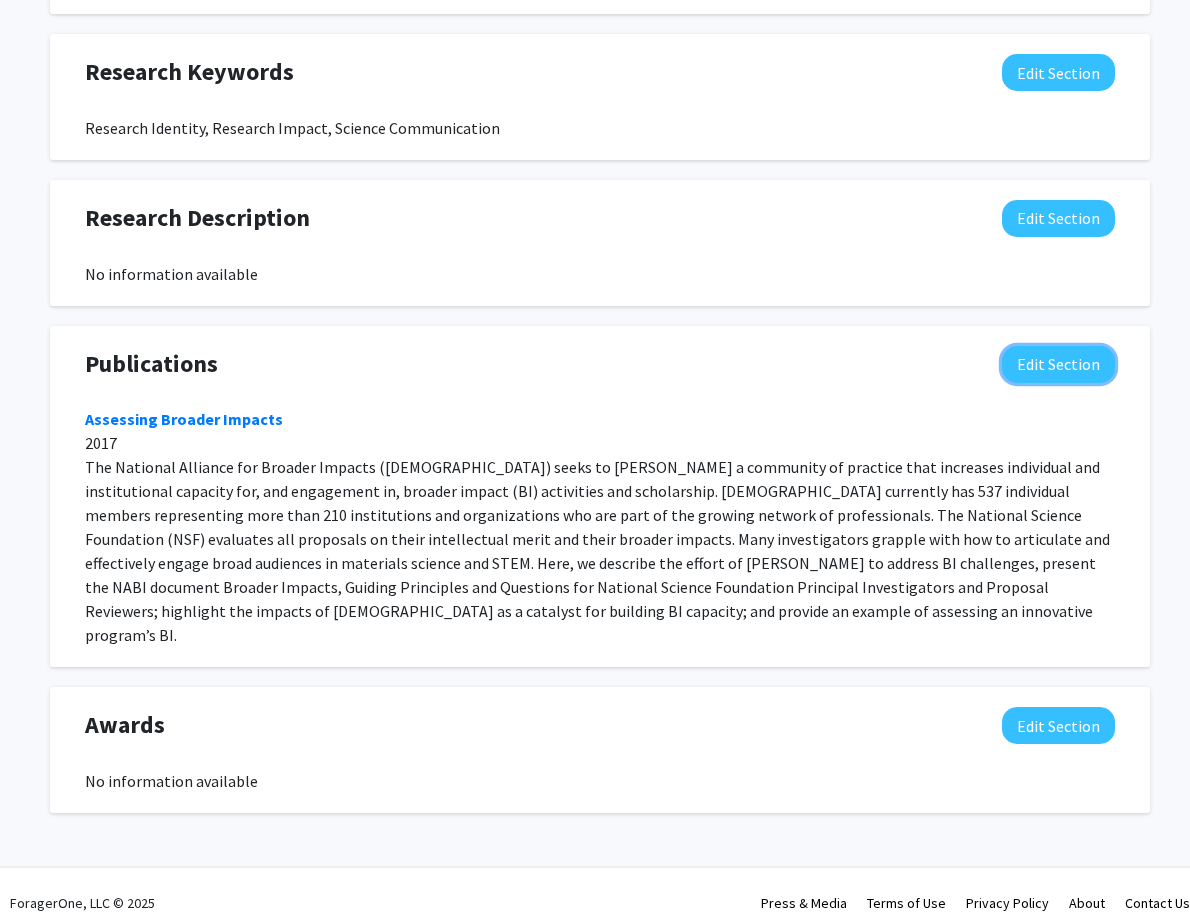 click on "Edit Section" 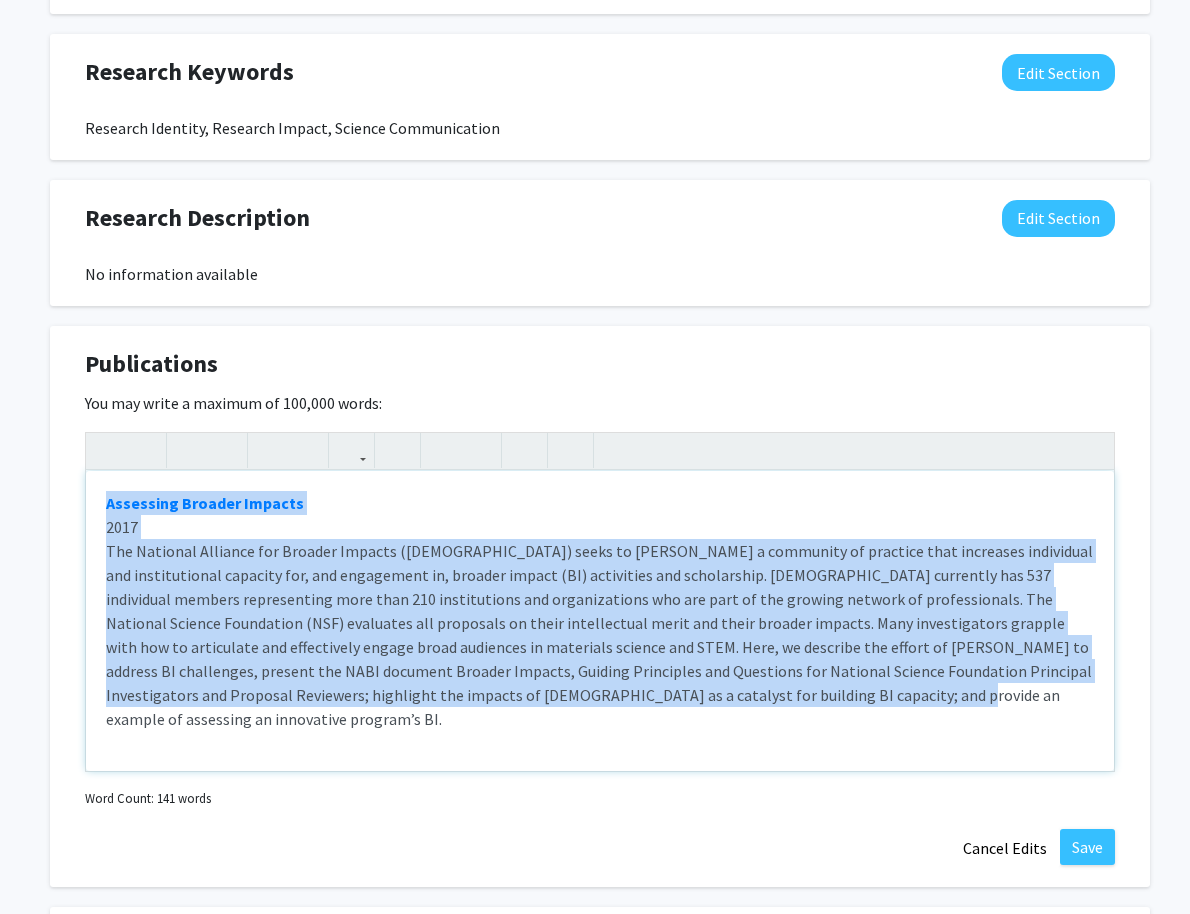 drag, startPoint x: 657, startPoint y: 709, endPoint x: 63, endPoint y: 482, distance: 635.89703 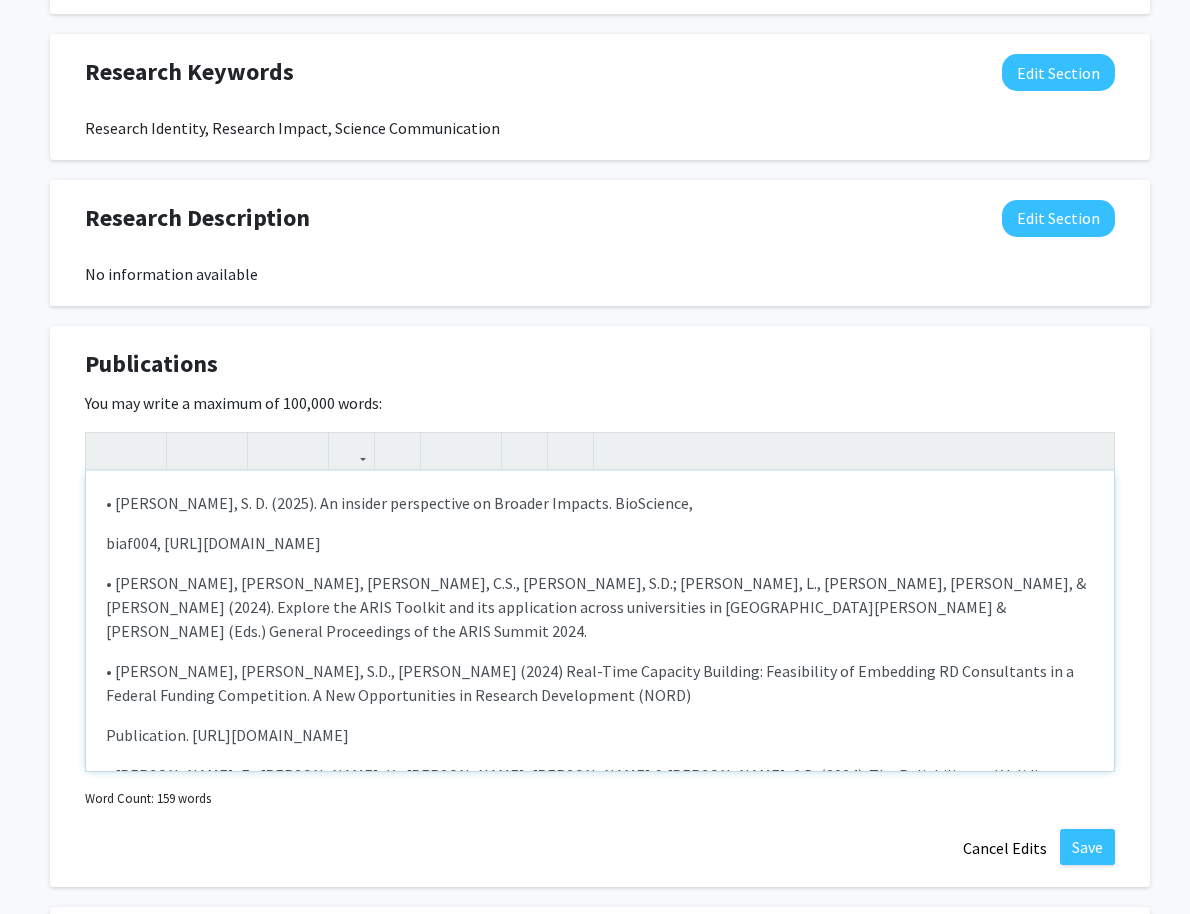 click on "biaf004, https://doi.org/10.1093/biosci/biaf004" 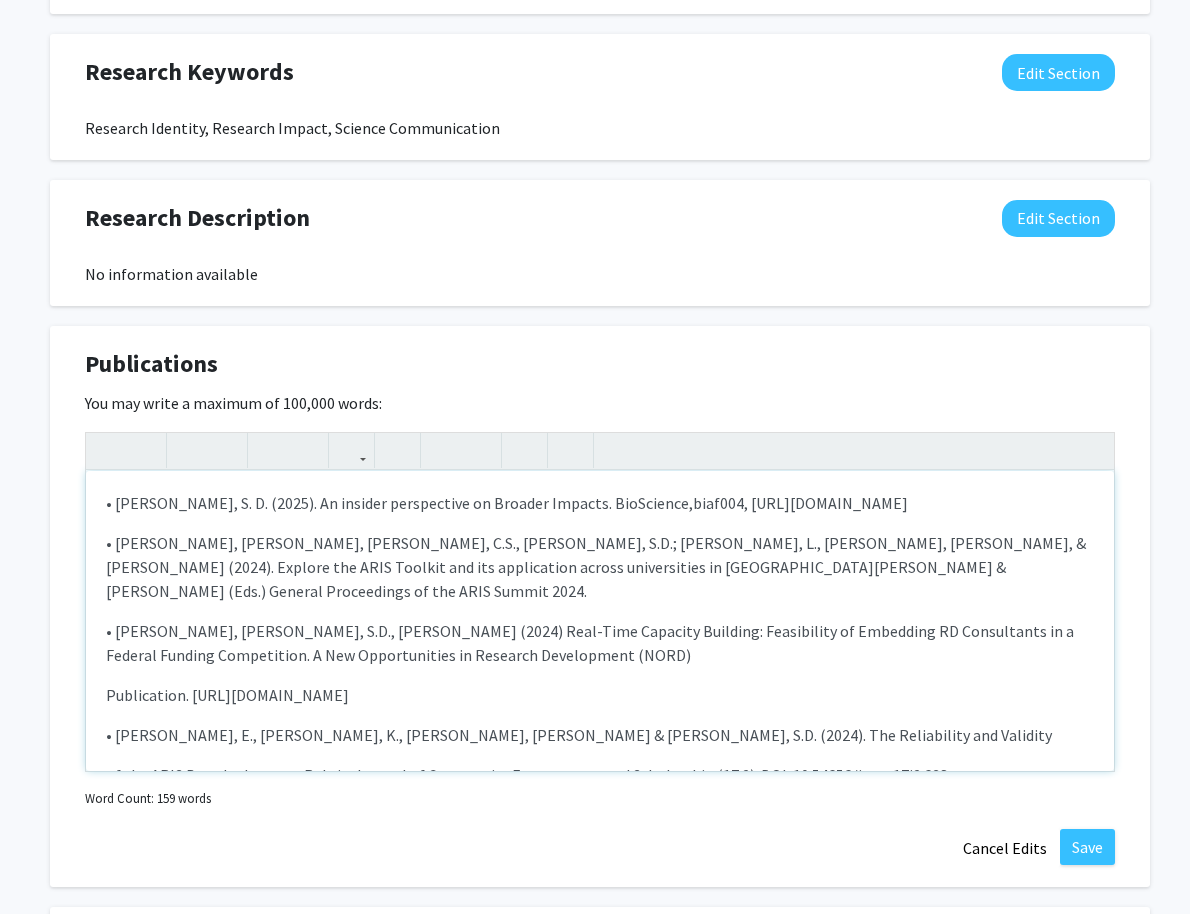 click on "•	Renoe, S. D. (2025). An insider perspective on Broader Impacts.  BioScience,  biaf004, https://doi.org/10.1093/biosci/biaf004 •	McDonnell, J., Lichtenwaler, C.S., Renoe, S.D.; Hotaling, L., Iverson, E., & O’Connell, K. (2024). Explore the ARIS Toolkit and its application across universities in Johnson, M.M. & Vassmer, S.B. (Eds.) General Proceedings of the ARIS Summit 2024. •	Eck, K. Renoe, S.D., Pai, A.  (2024) Real-Time Capacity Building: Feasibility of Embedding RD Consultants in a Federal Funding Competition. A New Opportunities in Research Development (NORD)  Publication. https://nordp.memberclicks.net/assets/NORD/Eck_Renoe_Pai_2024_Article.pdf •	Iverson, E.,  O’Connell, K.,  McDonnell, J.  & Renoe, S.D.  (2024). The Reliability and Validity  of the ARIS Broader Impacts Rubric. Journal of Community Engagement and Scholarship (17:2). DOI: 10.54656/jces.v17i2.638." at bounding box center [600, 621] 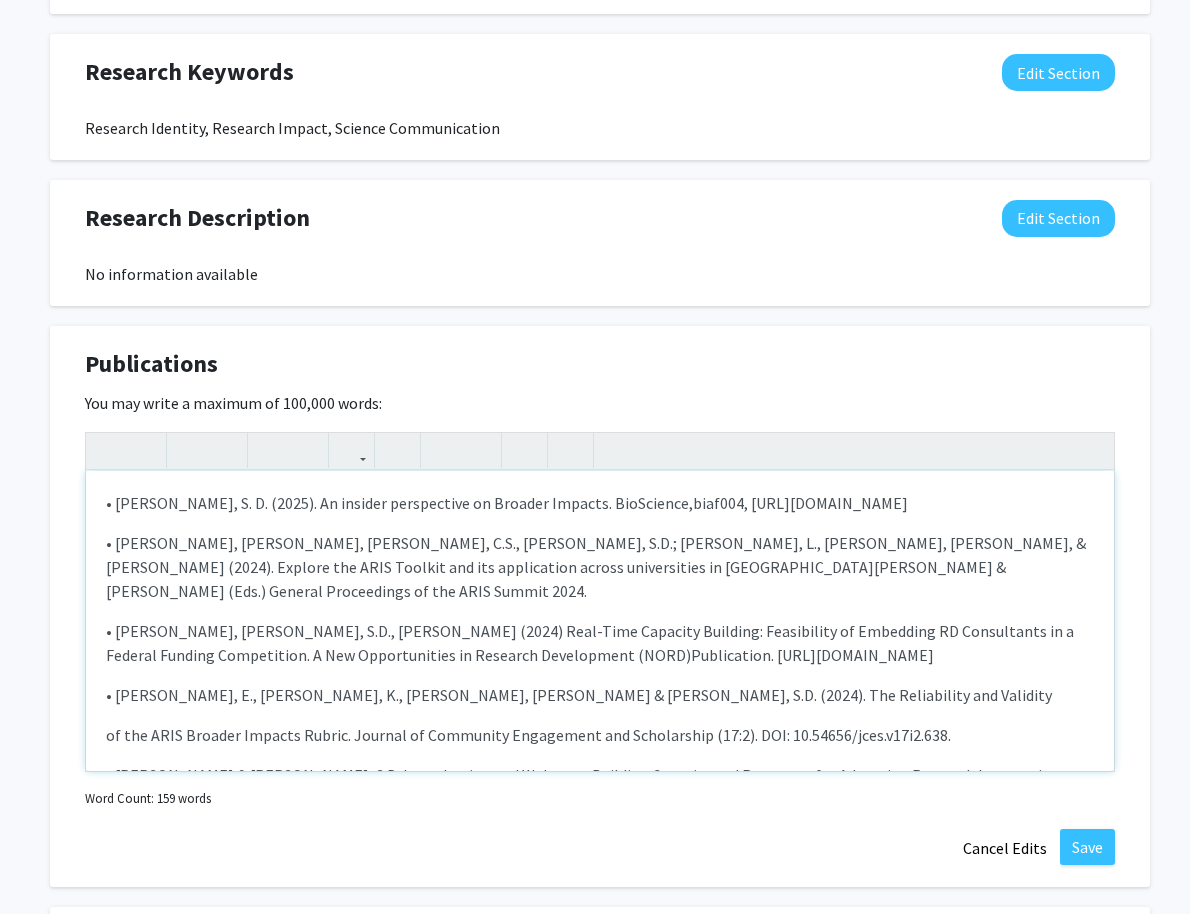 click on "•	Renoe, S. D. (2025). An insider perspective on Broader Impacts.  BioScience,  biaf004, https://doi.org/10.1093/biosci/biaf004 •	McDonnell, J., Lichtenwaler, C.S., Renoe, S.D.; Hotaling, L., Iverson, E., & O’Connell, K. (2024). Explore the ARIS Toolkit and its application across universities in Johnson, M.M. & Vassmer, S.B. (Eds.) General Proceedings of the ARIS Summit 2024. •	Eck, K. Renoe, S.D., Pai, A.  (2024) Real-Time Capacity Building: Feasibility of Embedding RD Consultants in a Federal Funding Competition. A New Opportunities in Research Development (NORD)  Publication. https://nordp.memberclicks.net/assets/NORD/Eck_Renoe_Pai_2024_Article.pdf •	Iverson, E.,  O’Connell, K.,  McDonnell, J.  & Renoe, S.D.  (2024). The Reliability and Validity  of the ARIS Broader Impacts Rubric. Journal of Community Engagement and Scholarship (17:2). DOI: 10.54656/jces.v17i2.638." at bounding box center (600, 621) 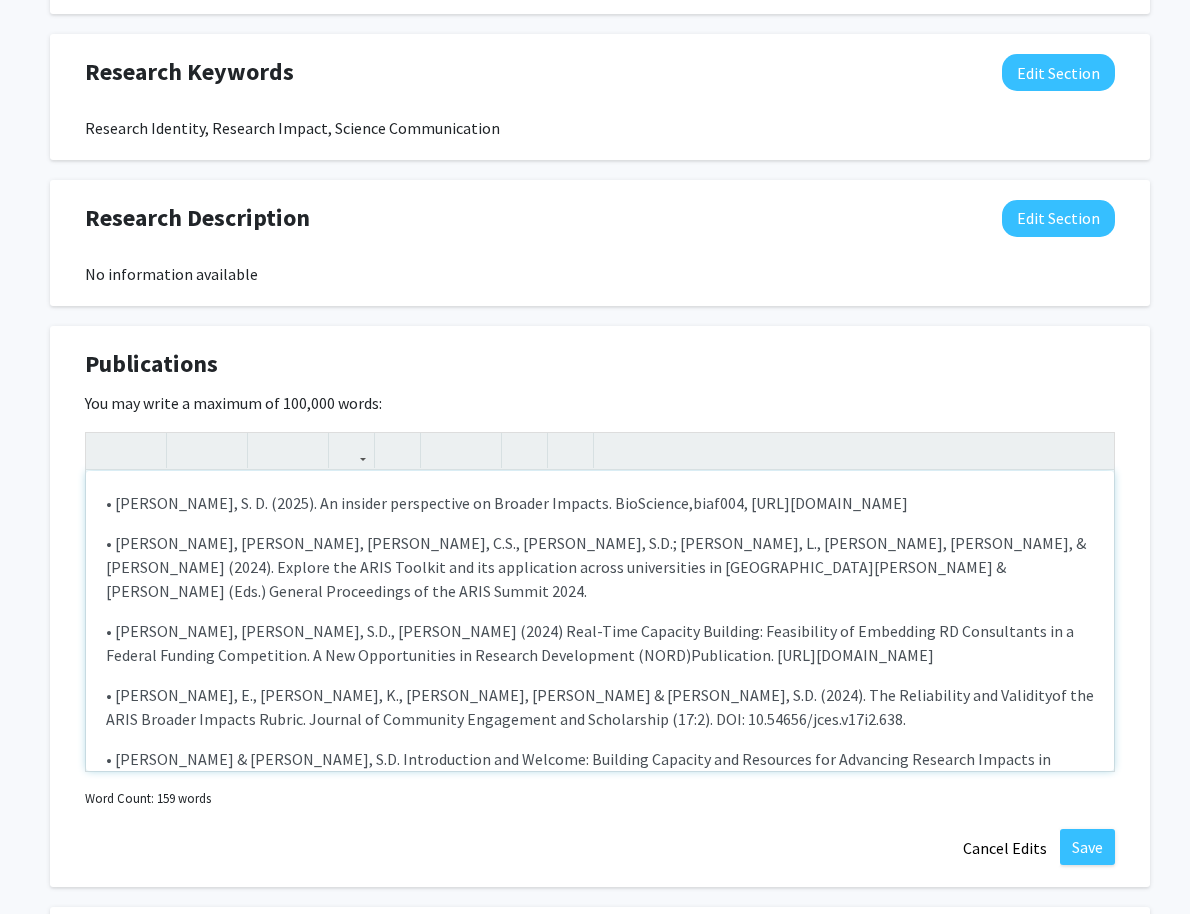 type on "<p>•	Renoe, S. D. (2025). An insider perspective on Broader Impacts.  BioScience,&nbsp;<span style="font-size: 1rem;">biaf004, https://doi.org/10.1093/biosci/biaf004</span></p><p>•	McDonnell, J., Lichtenwaler, C.S., Renoe, S.D.; Hotaling, L., Iverson, E., &amp; O’Connell, K. (2024). Explore the ARIS Toolkit and its application across universities in Johnson, M.M. &amp; Vassmer, S.B. (Eds.) General Proceedings of the ARIS Summit 2024.
</p><p>•	Eck, K. Renoe, S.D., Pai, A.  (2024) Real-Time Capacity Building: Feasibility of Embedding RD Consultants in a Federal Funding Competition. A New Opportunities in Research Development (NORD)&nbsp;<span style="font-size: 1rem;">Publication. https://nordp.memberclicks.net/assets/NORD/Eck_Renoe_Pai_2024_Article.pdf</span></p><p>•	Iverson, E.,  O’Connell, K.,  McDonnell, J.  &amp; Renoe, S.D.  (2024). The Reliability and Validity&nbsp;<span style="font-size: 1rem;">of the ARIS Broader Impacts Rubric. Journal of Community Engagement and Scholarship (17:2). DOI: 10.54656/jc..." 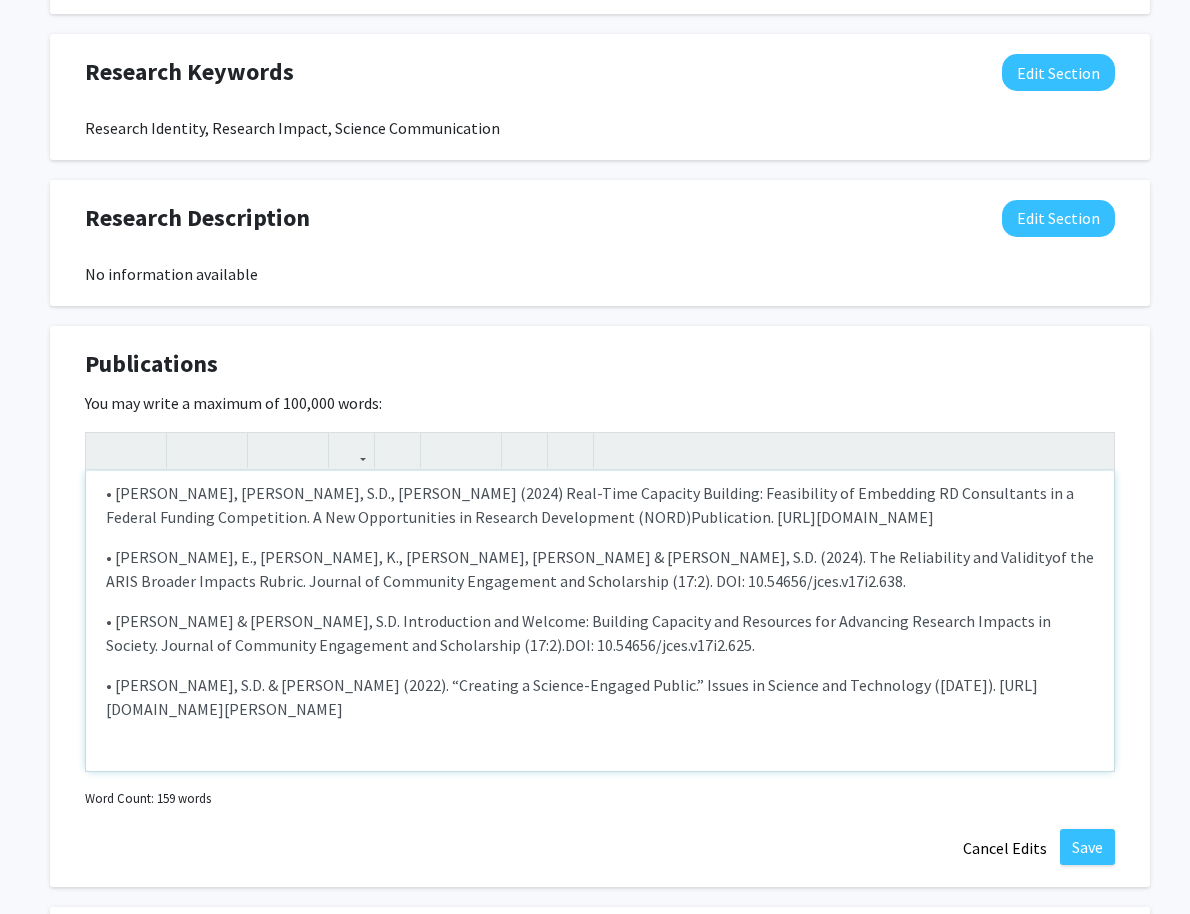 scroll, scrollTop: 140, scrollLeft: 0, axis: vertical 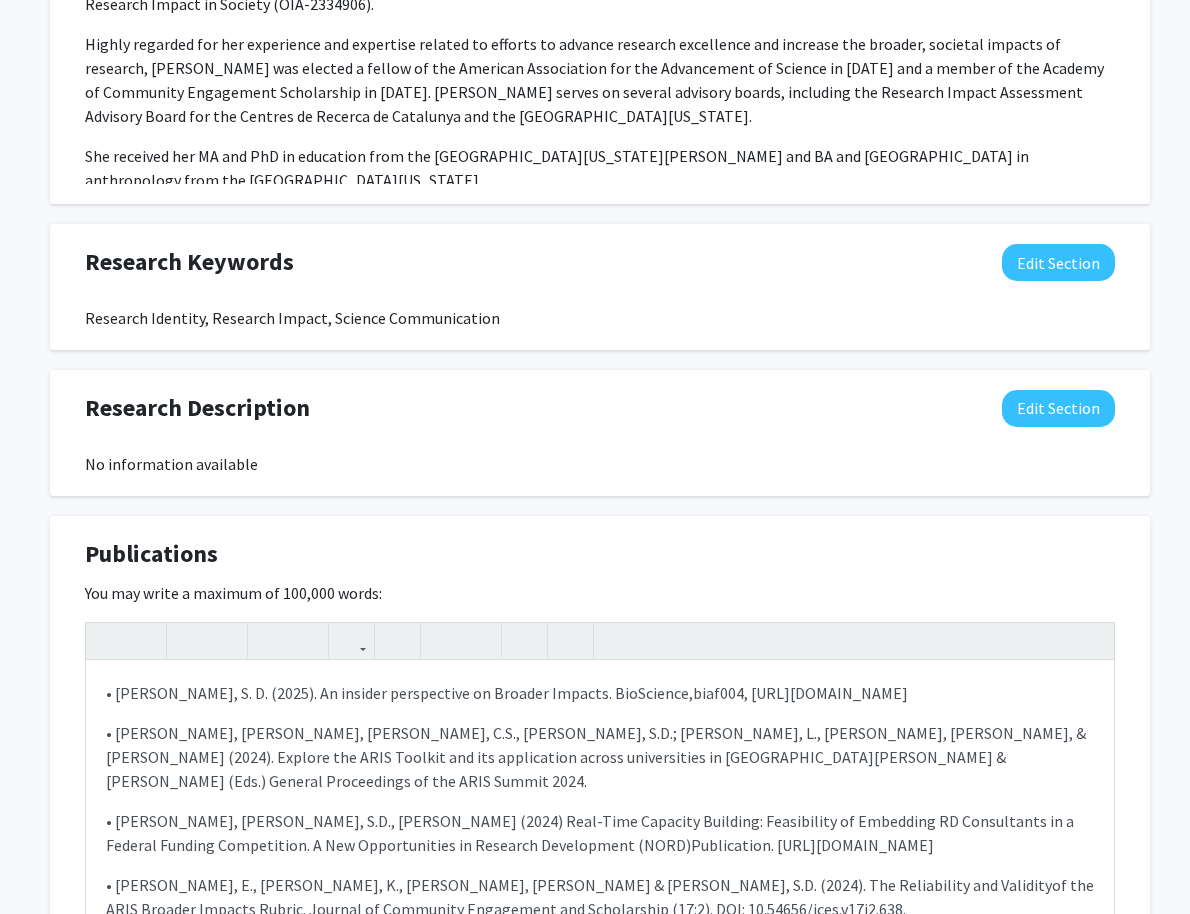 drag, startPoint x: 693, startPoint y: 585, endPoint x: 722, endPoint y: 366, distance: 220.91174 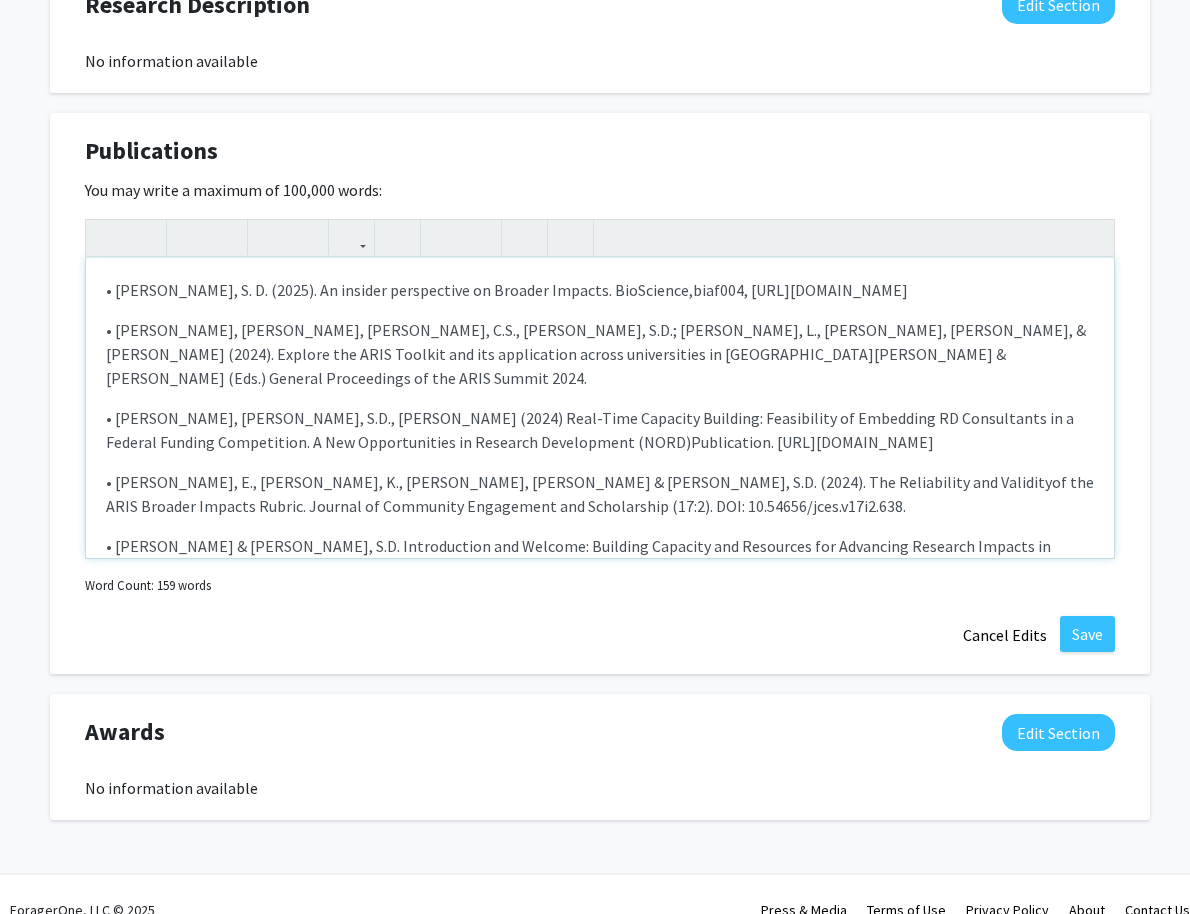 scroll, scrollTop: 1539, scrollLeft: 0, axis: vertical 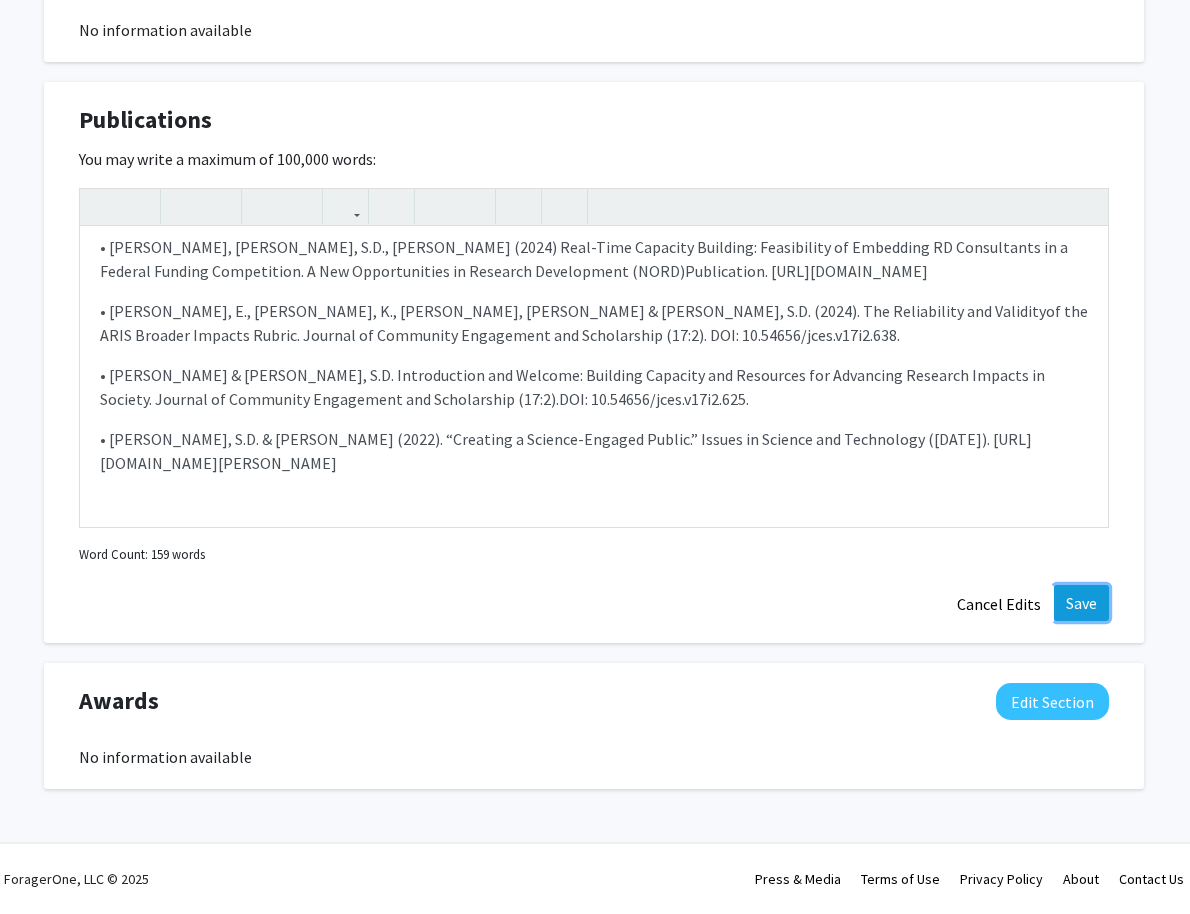 click on "Save" 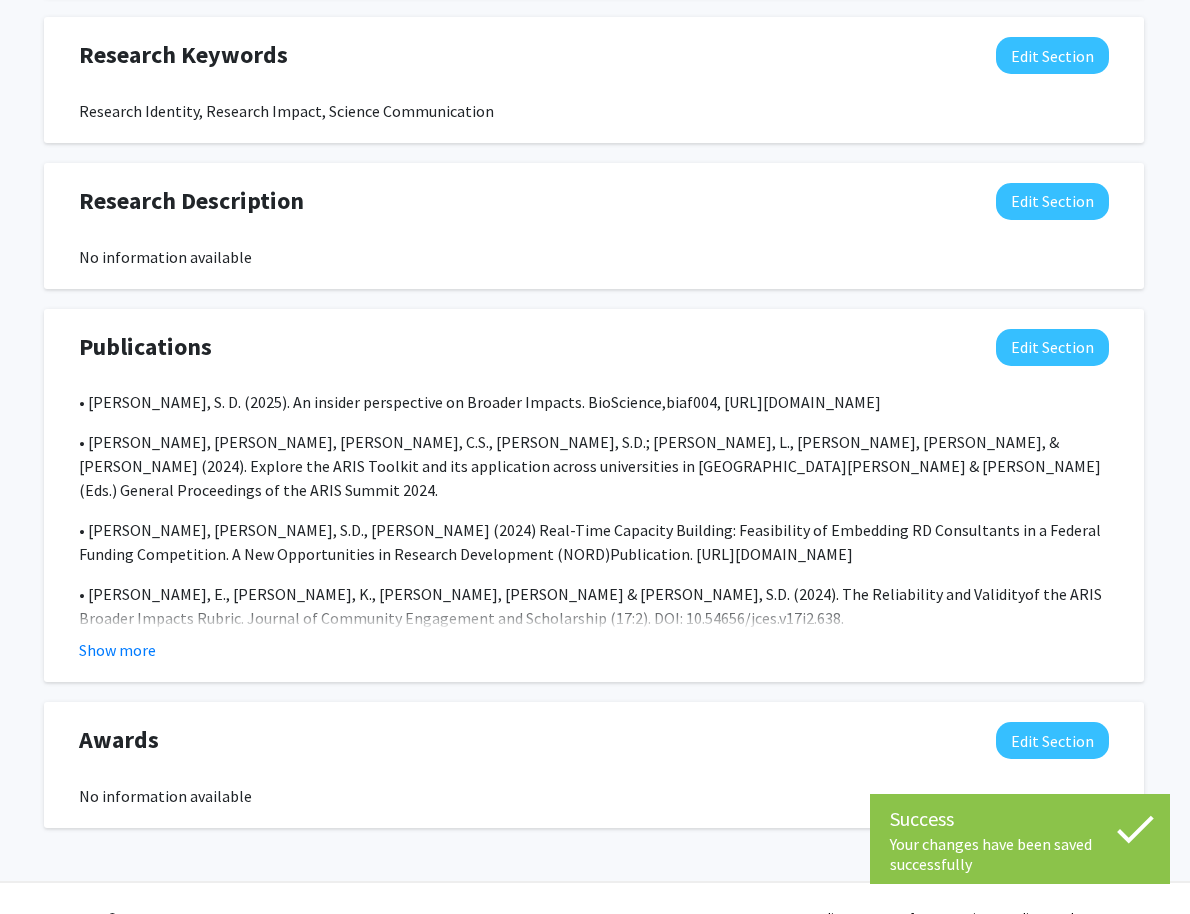 scroll, scrollTop: 1339, scrollLeft: 6, axis: both 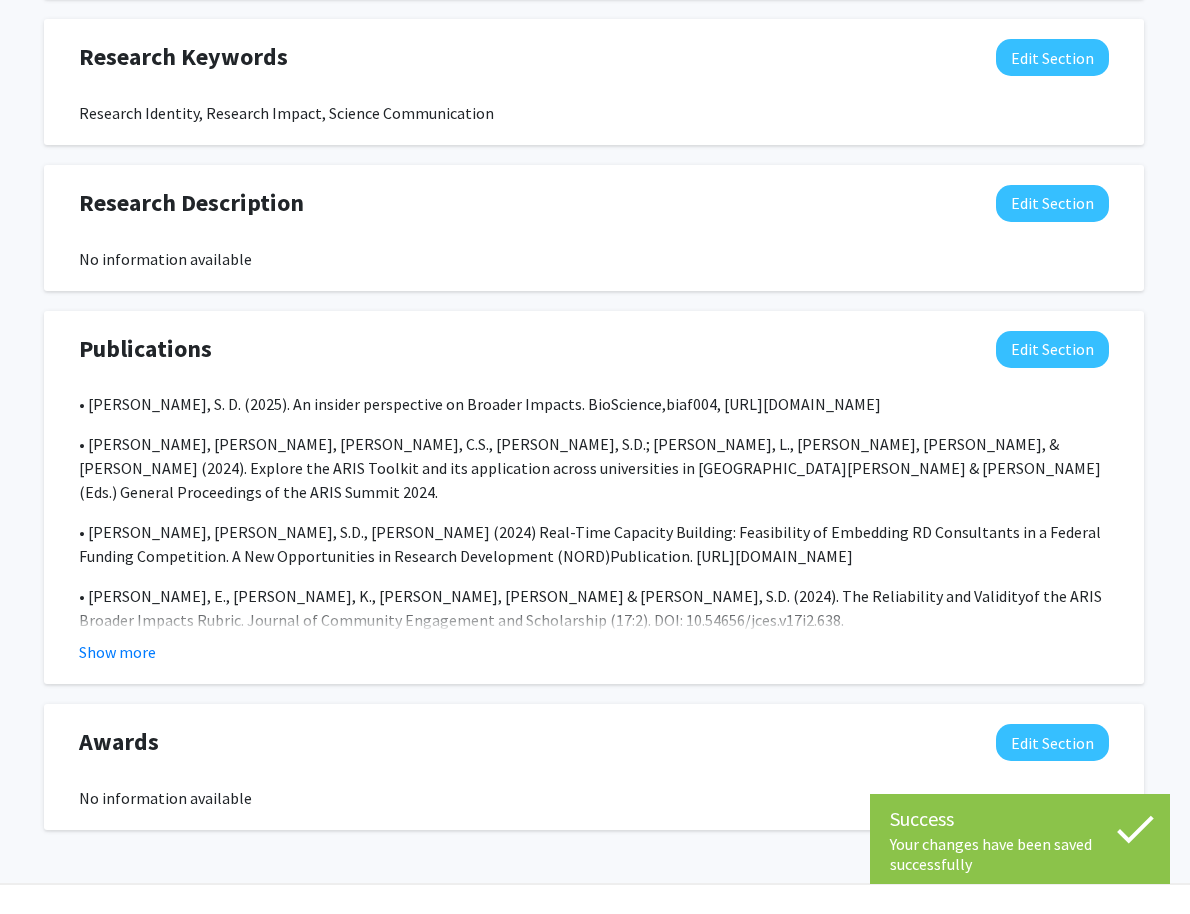 click on "Show more" 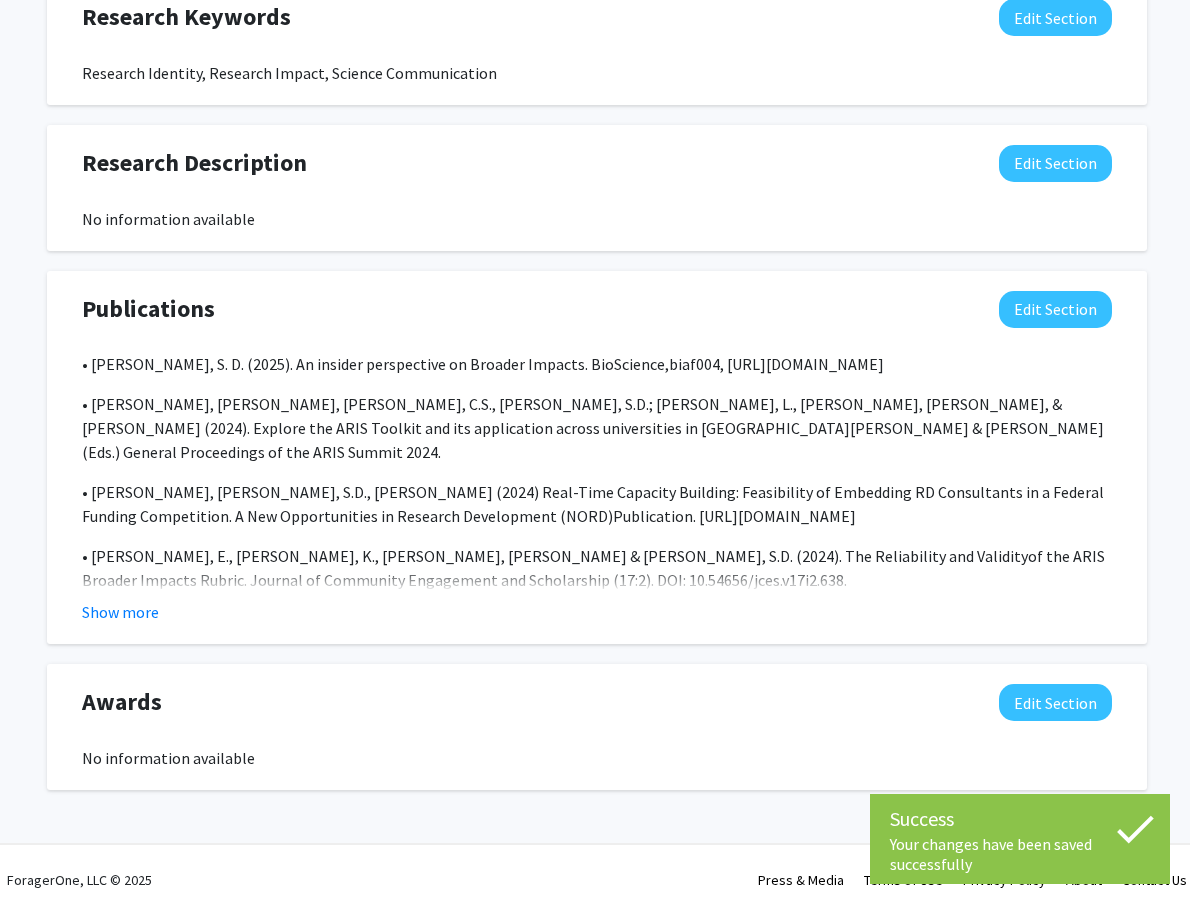 scroll, scrollTop: 1380, scrollLeft: 3, axis: both 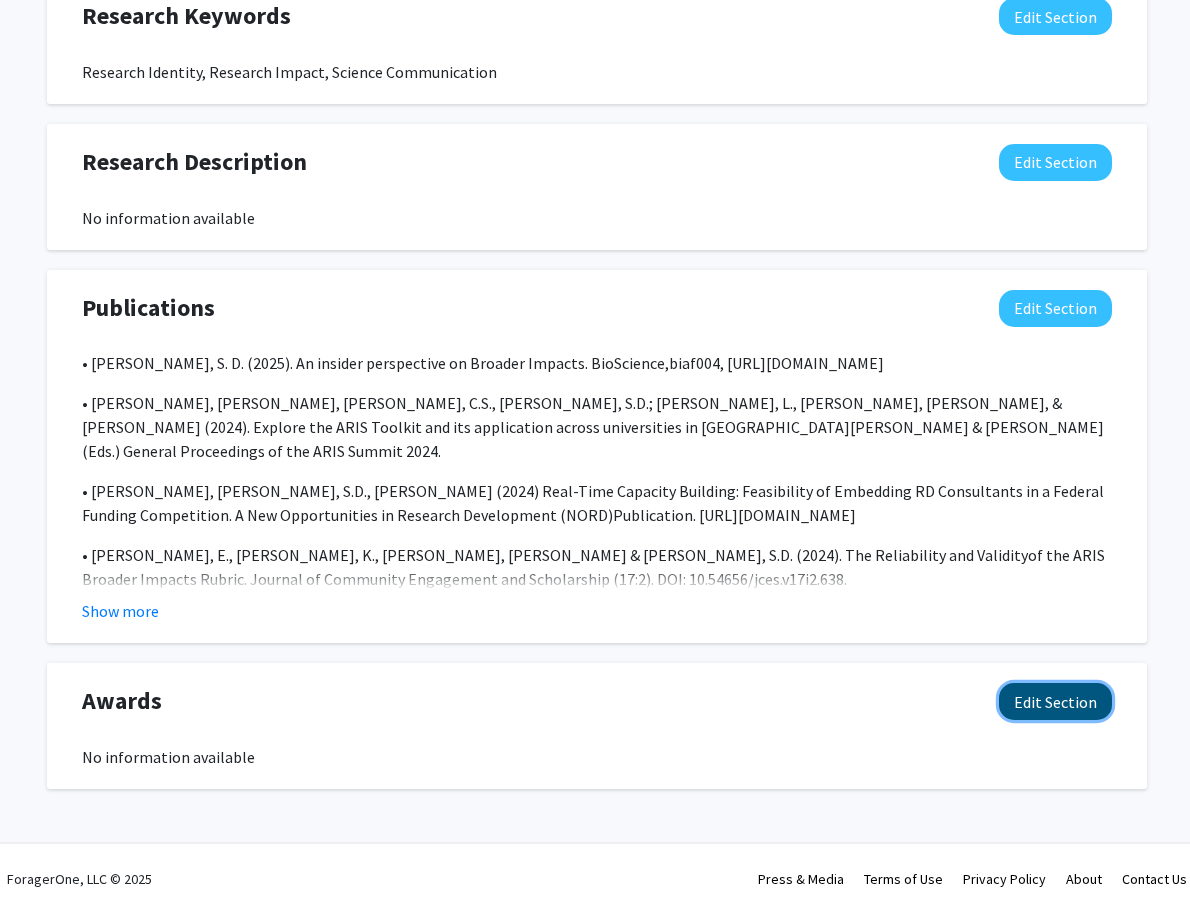 click on "Edit Section" 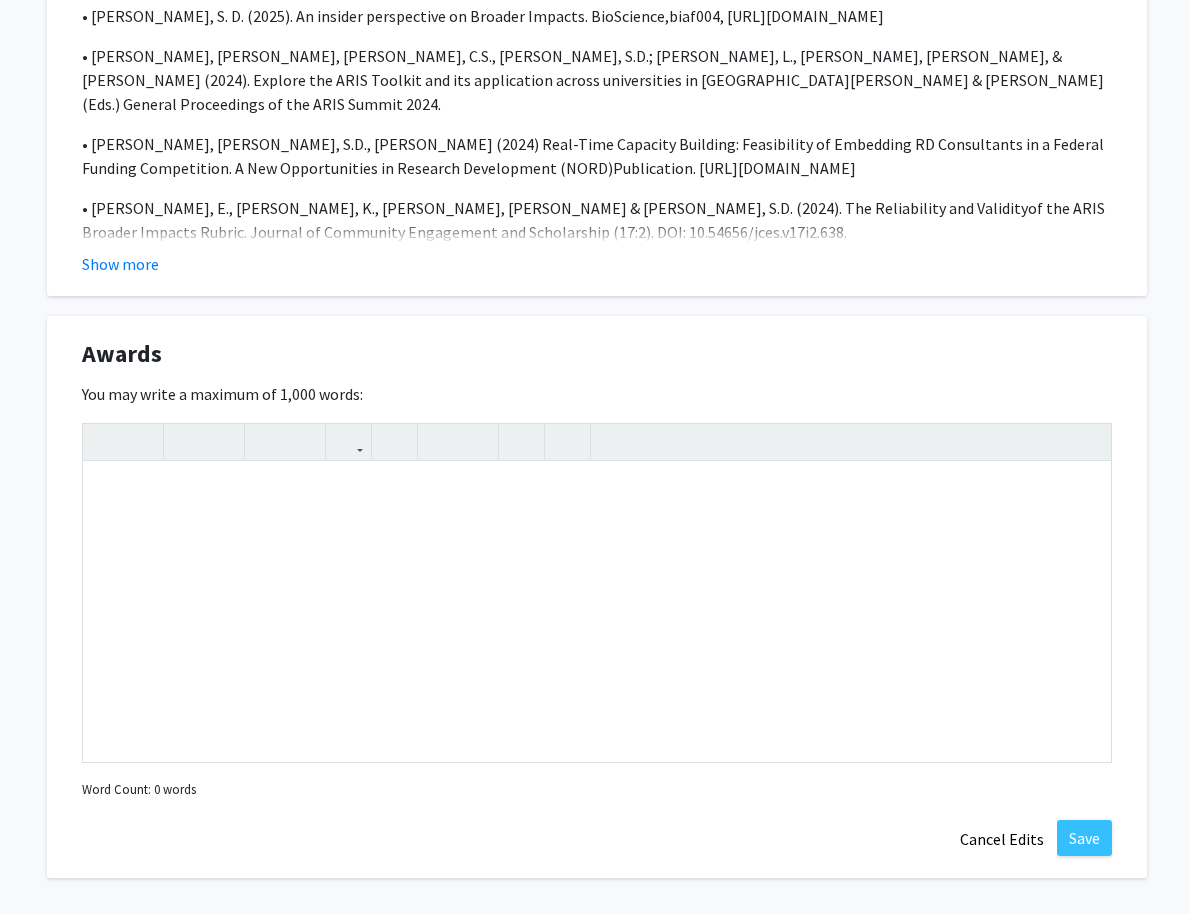 scroll, scrollTop: 1816, scrollLeft: 3, axis: both 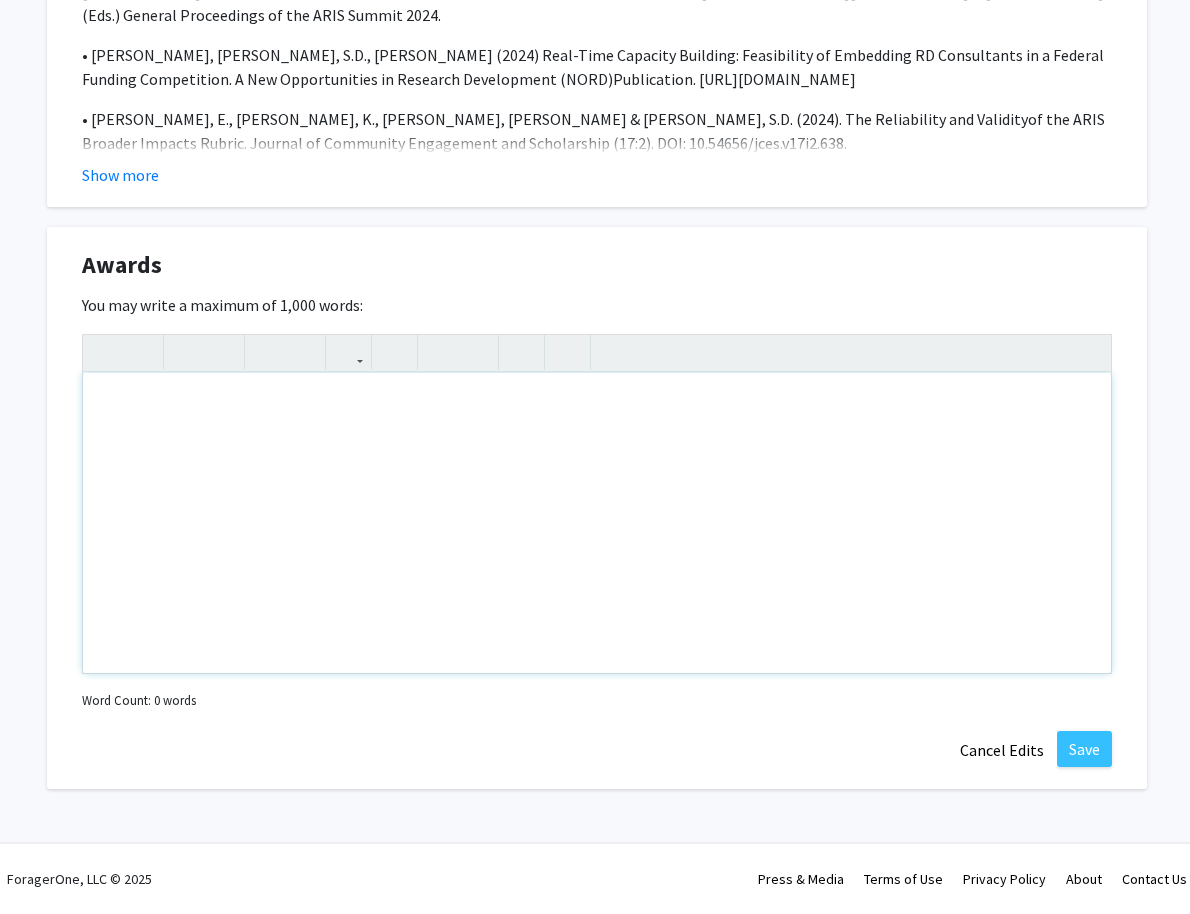 click at bounding box center [597, 523] 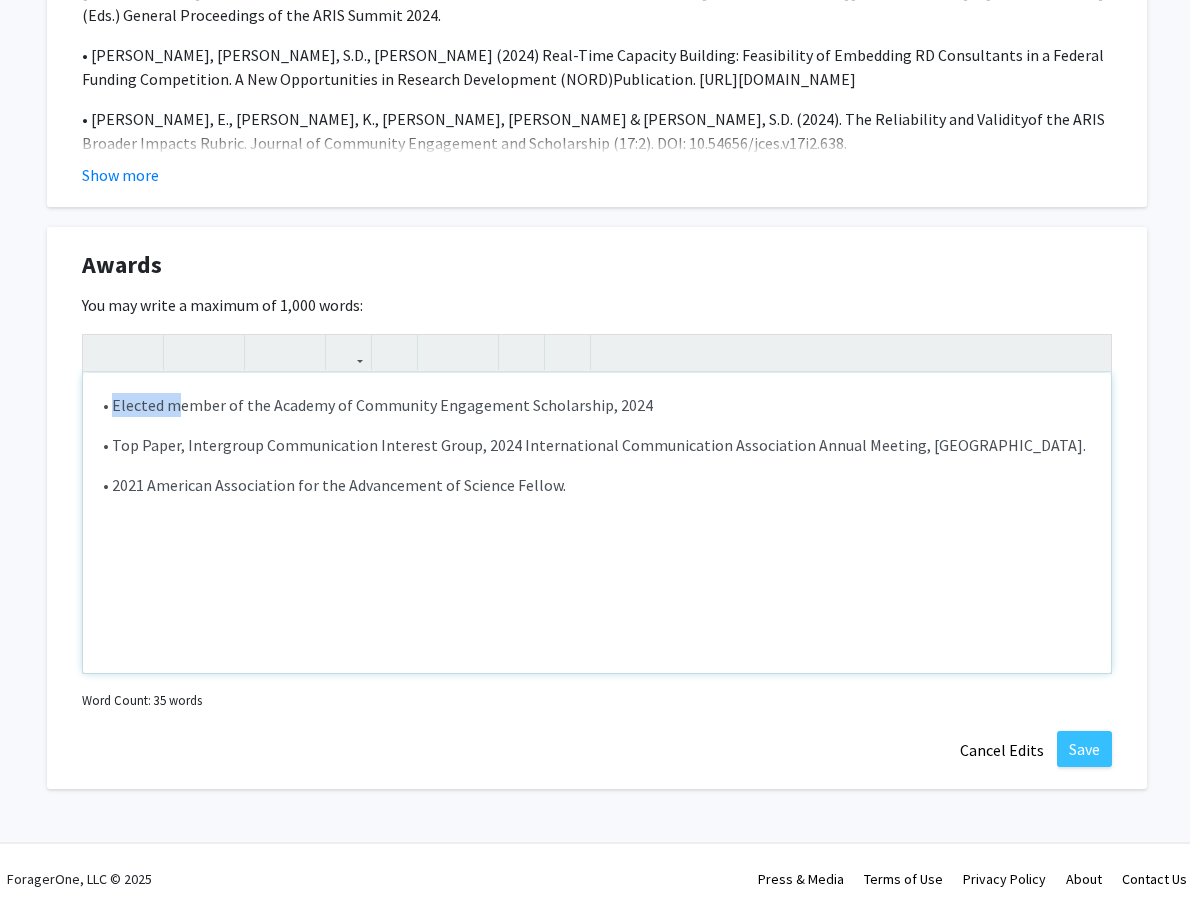 drag, startPoint x: 175, startPoint y: 404, endPoint x: 114, endPoint y: 405, distance: 61.008198 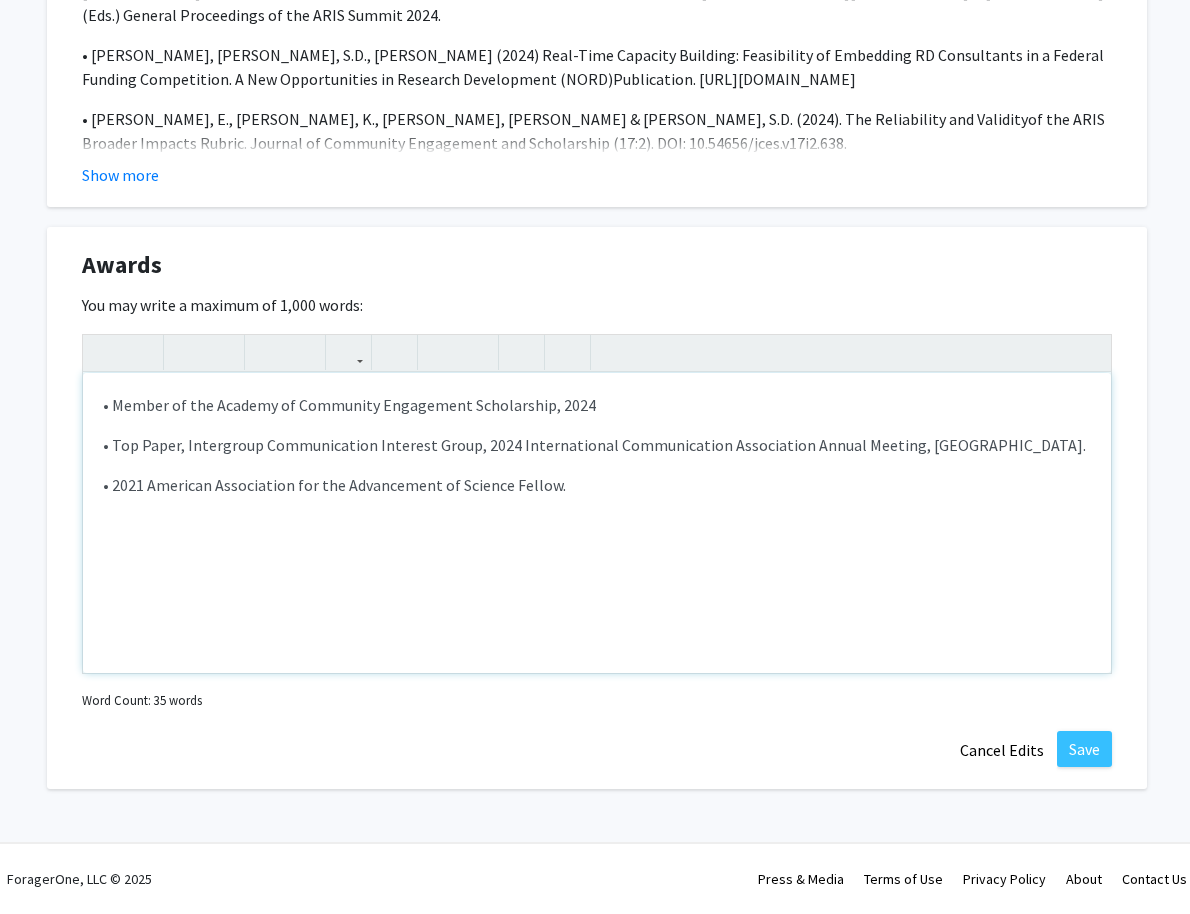 type on "<p>•	Member of the Academy of Community Engagement Scholarship, 2024
</p><p>•	Top Paper, Intergroup Communication Interest Group, 2024 International Communication Association Annual Meeting, Australia.
</p><p>•	2021 American Association for the Advancement of Science Fellow.
</p><p><br></p>" 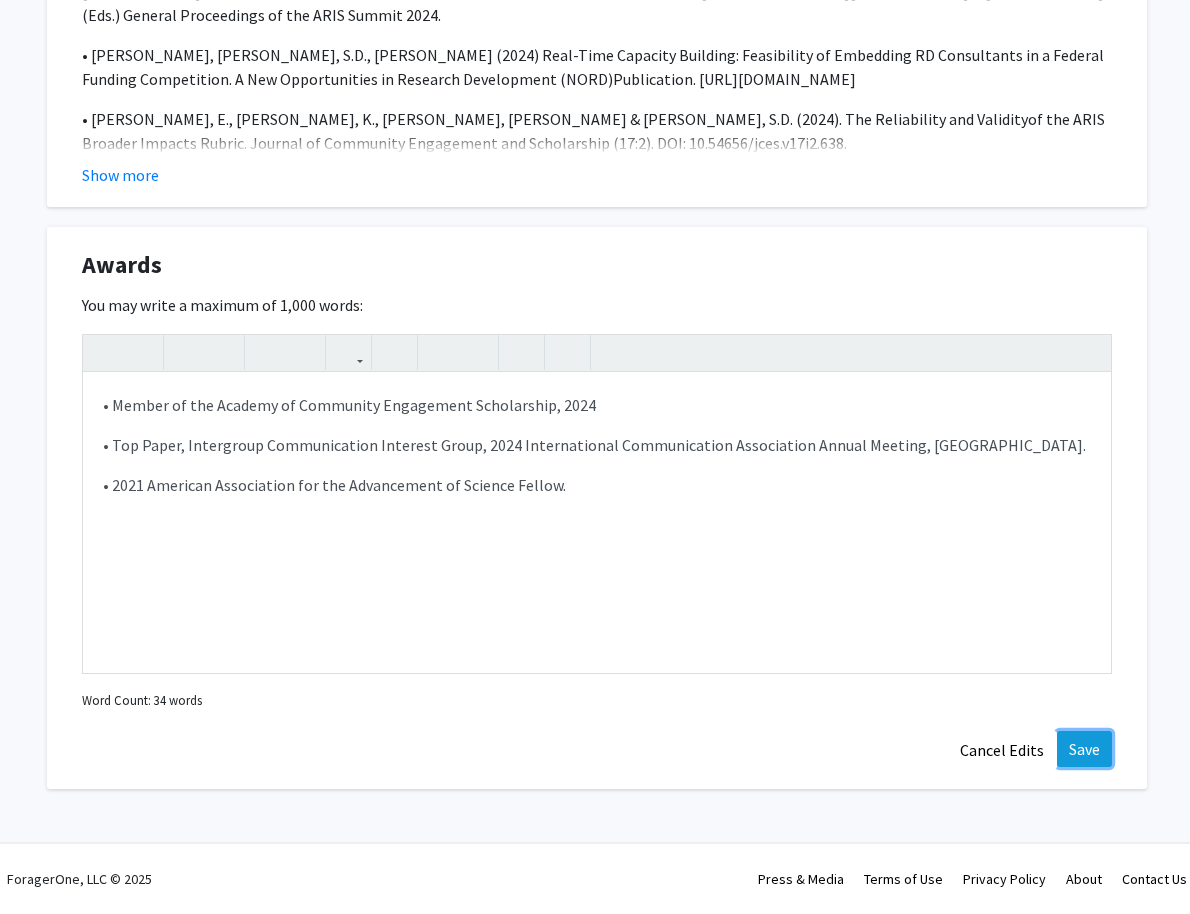 click on "Save" 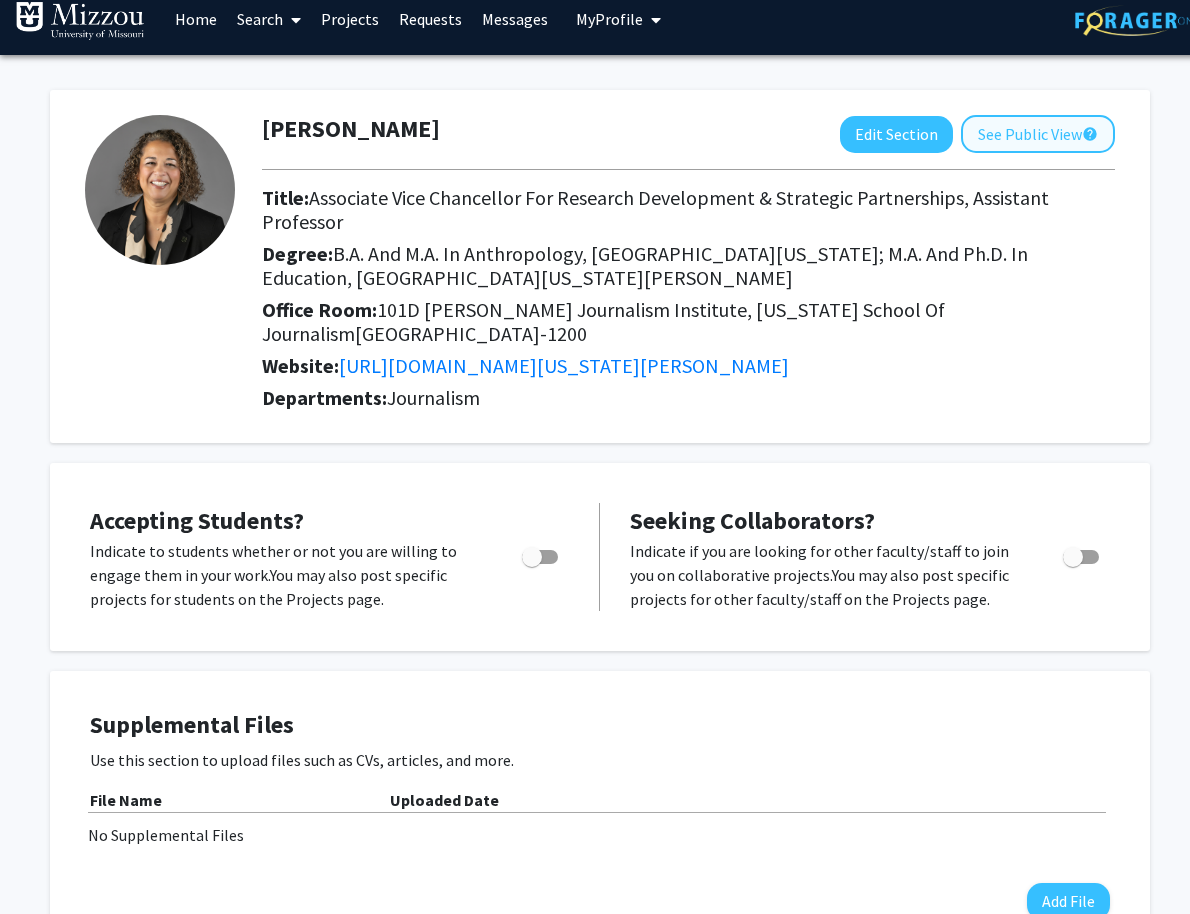 scroll, scrollTop: 11, scrollLeft: 0, axis: vertical 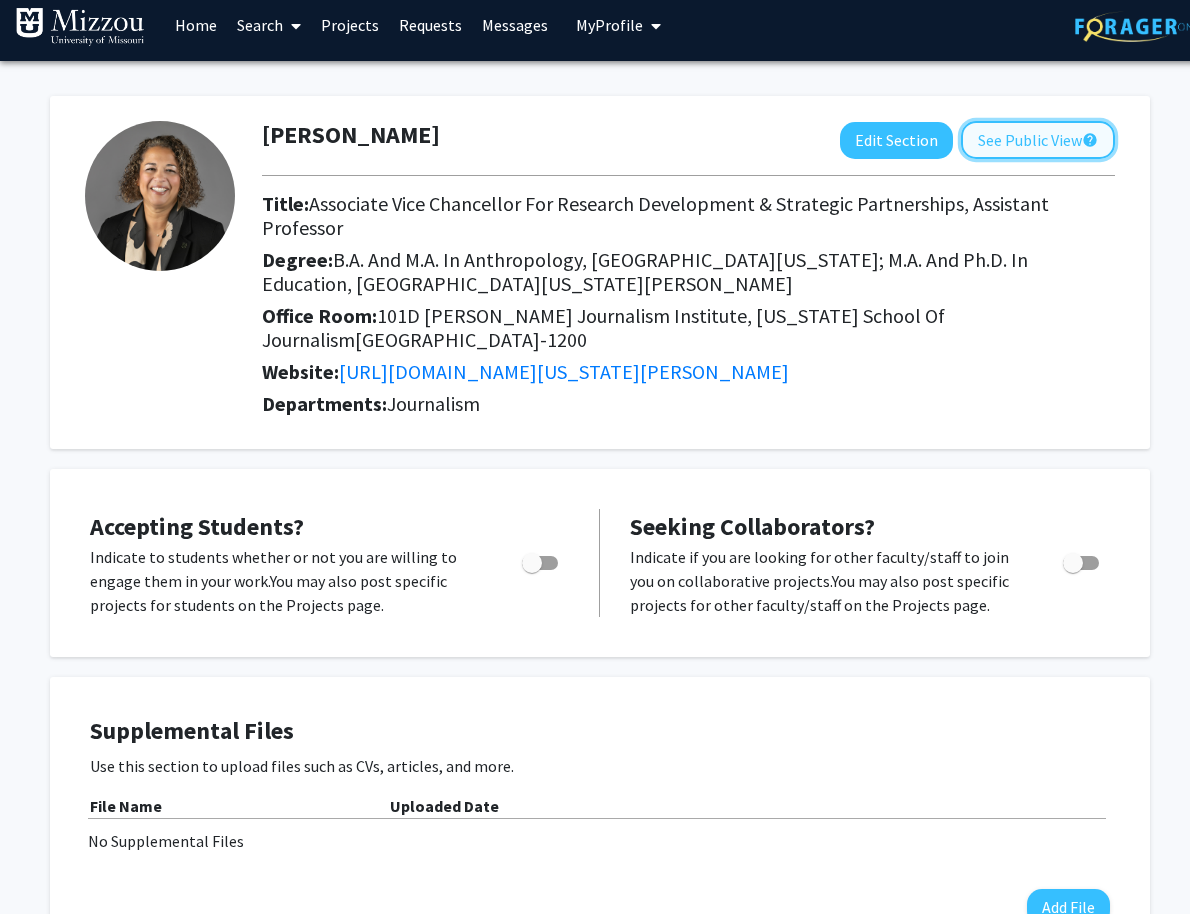 click on "See Public View  help" 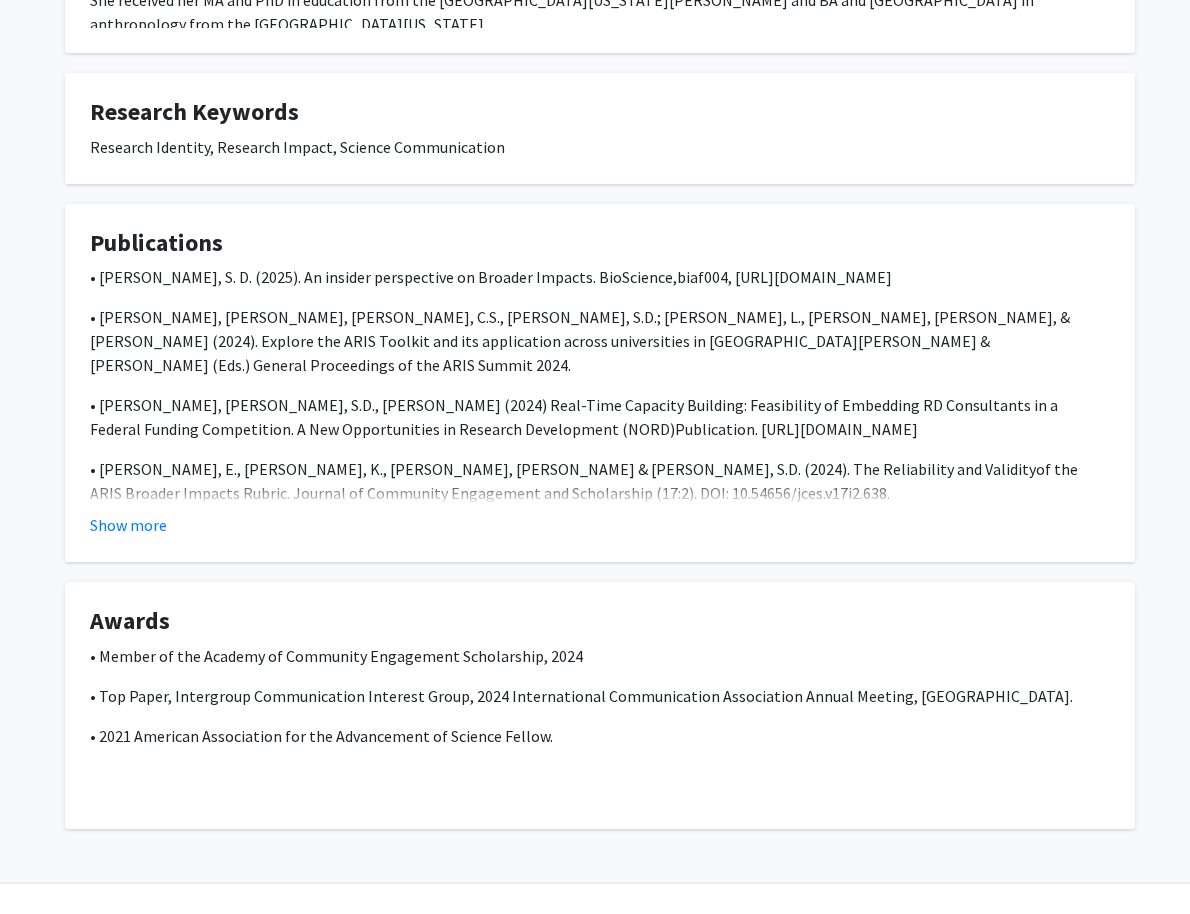 scroll, scrollTop: 701, scrollLeft: 0, axis: vertical 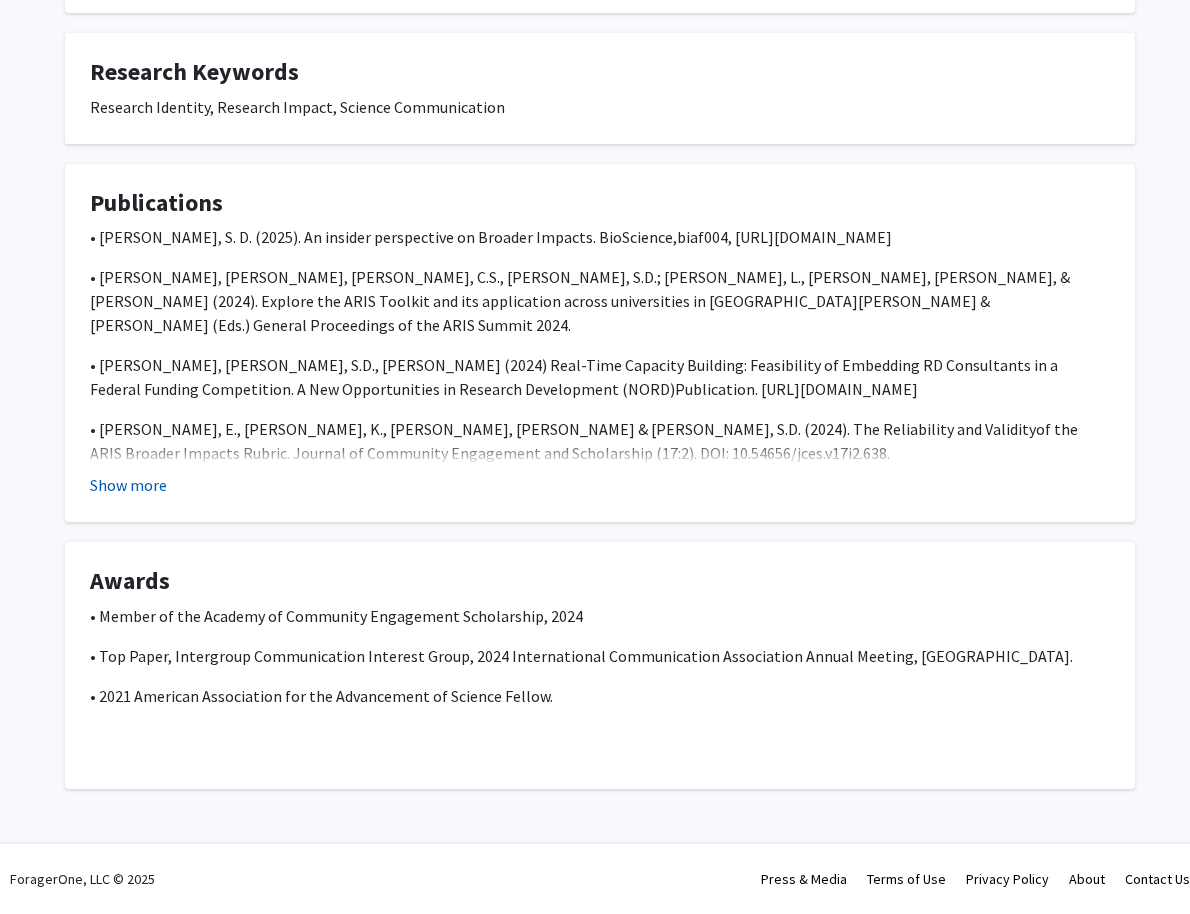 click on "Show more" 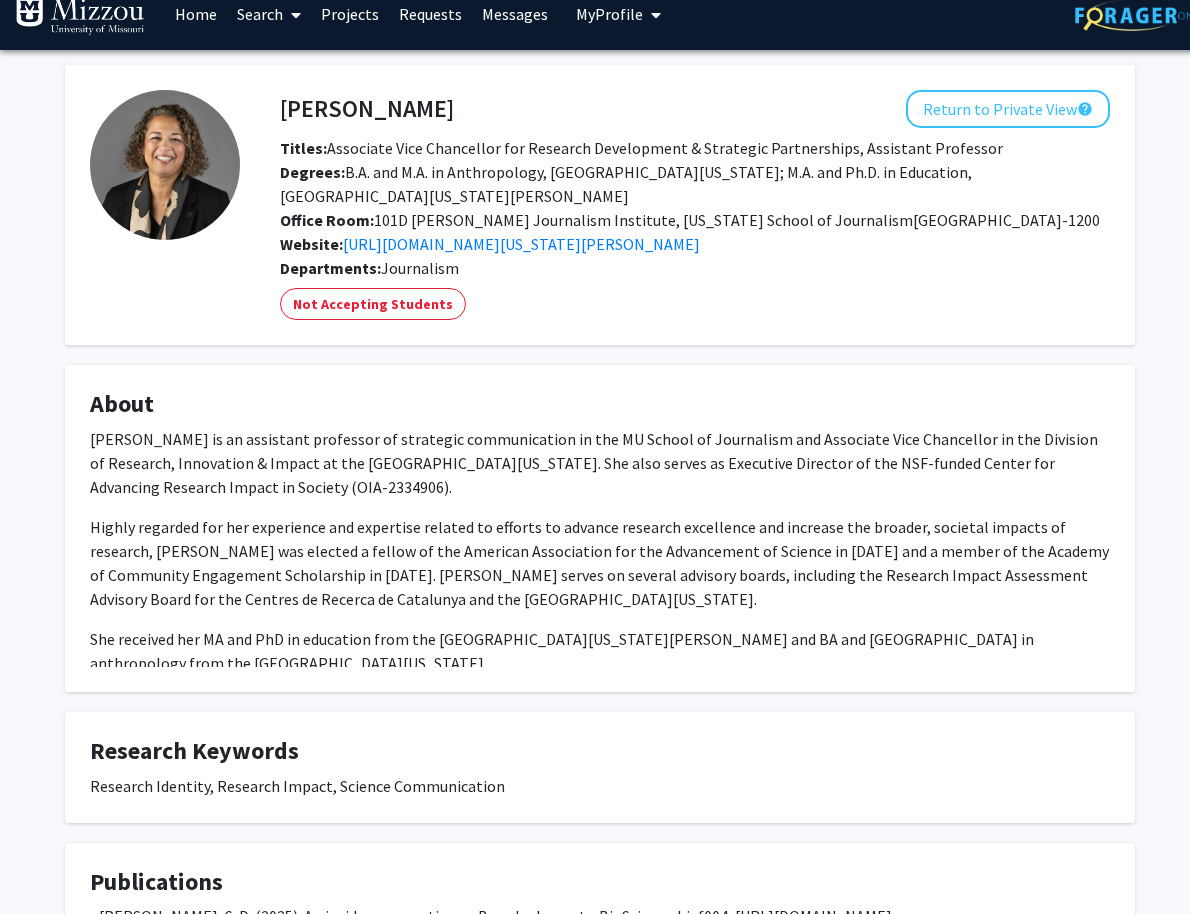 scroll, scrollTop: 0, scrollLeft: 0, axis: both 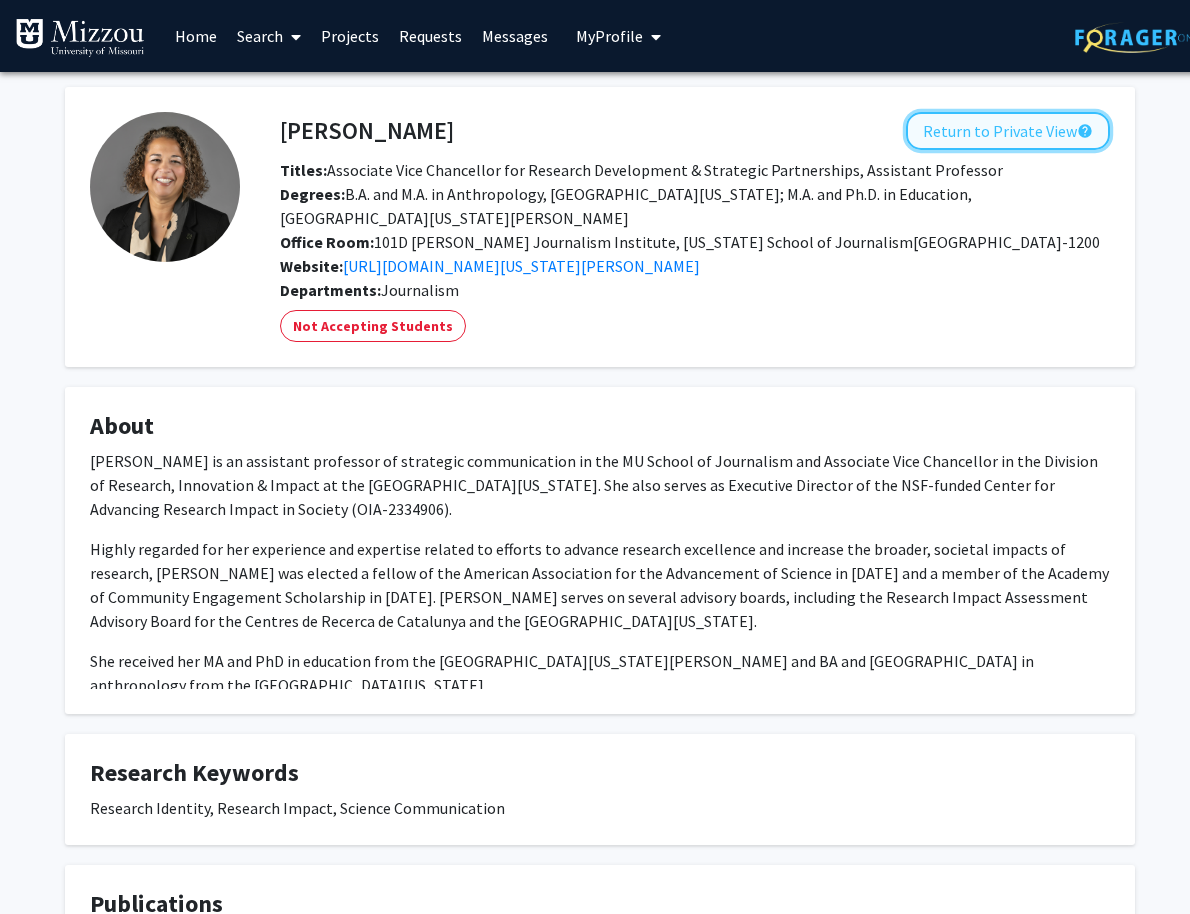 click on "Return to Private View  help" 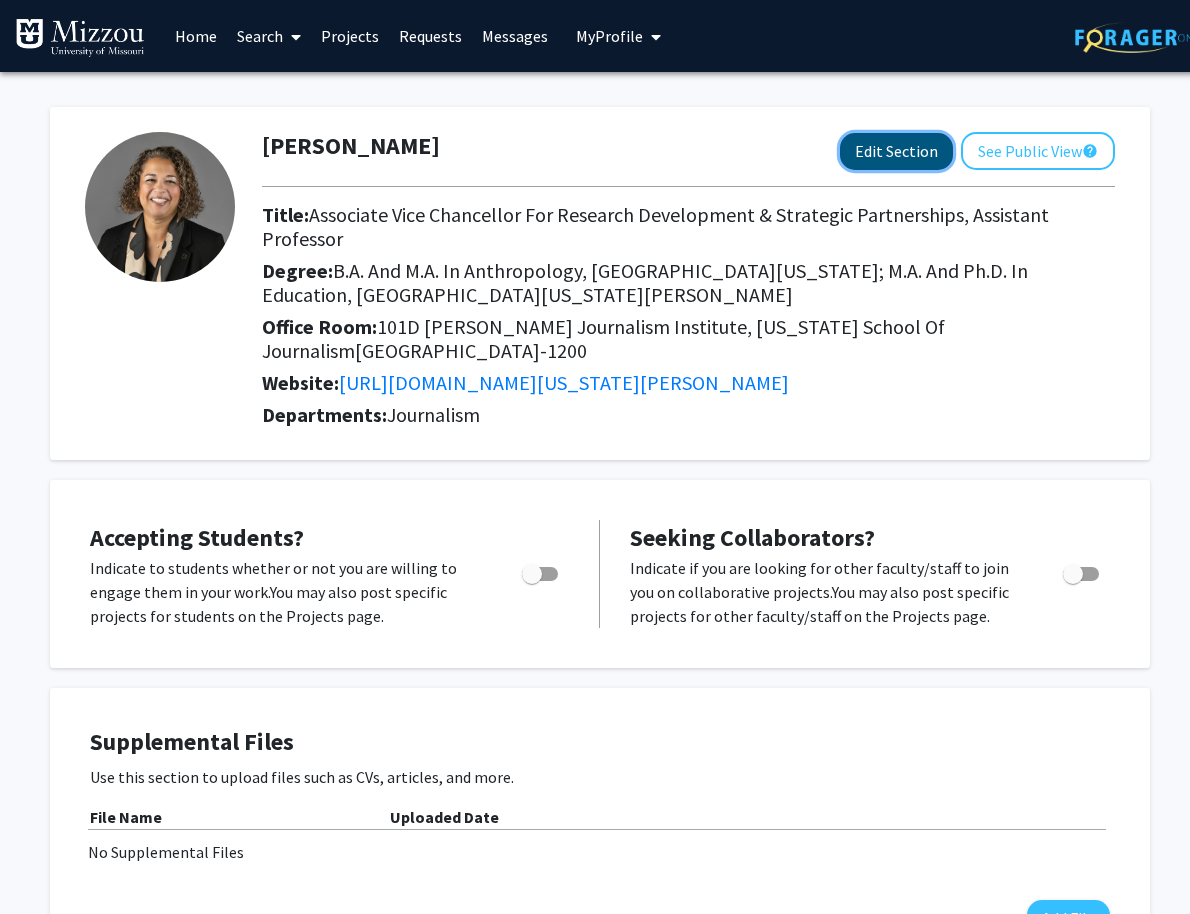 click on "Edit Section" 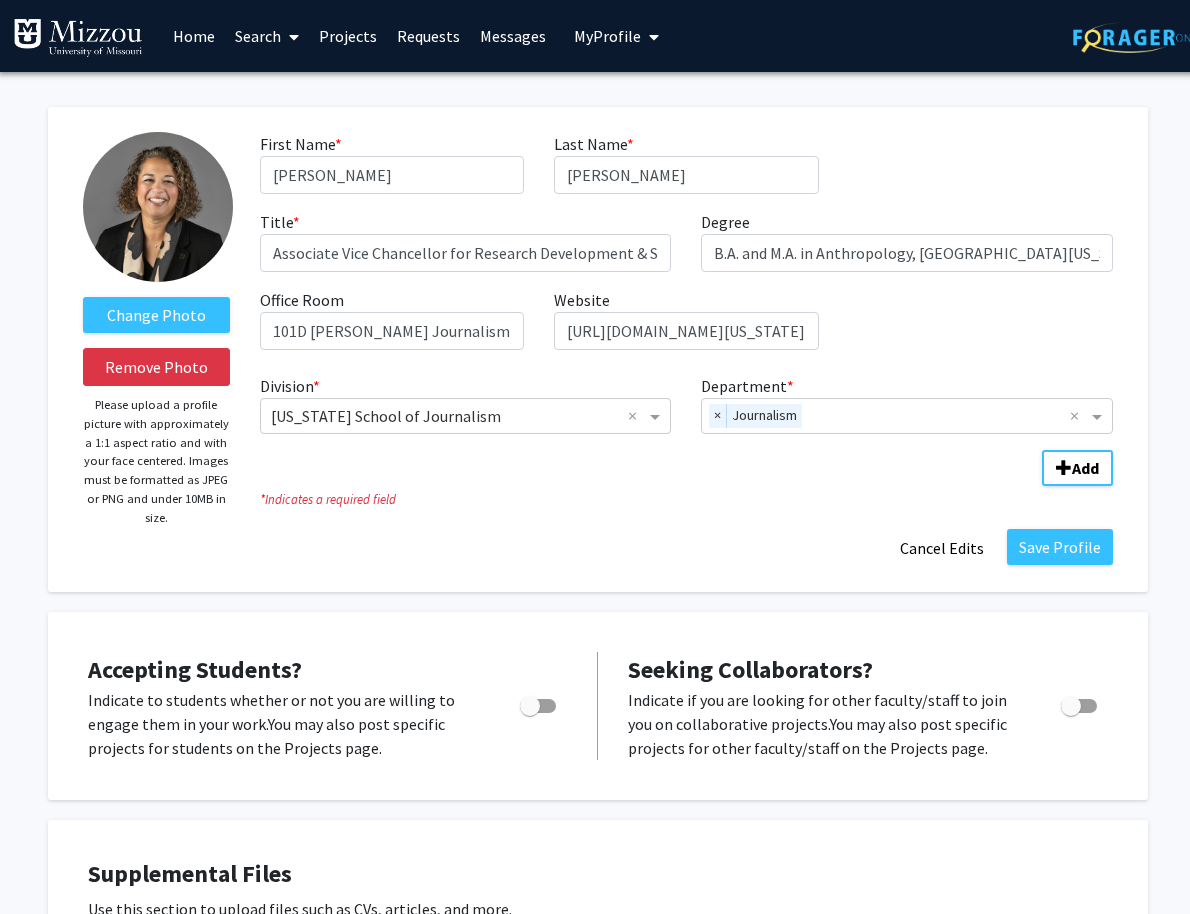 scroll, scrollTop: 0, scrollLeft: 1, axis: horizontal 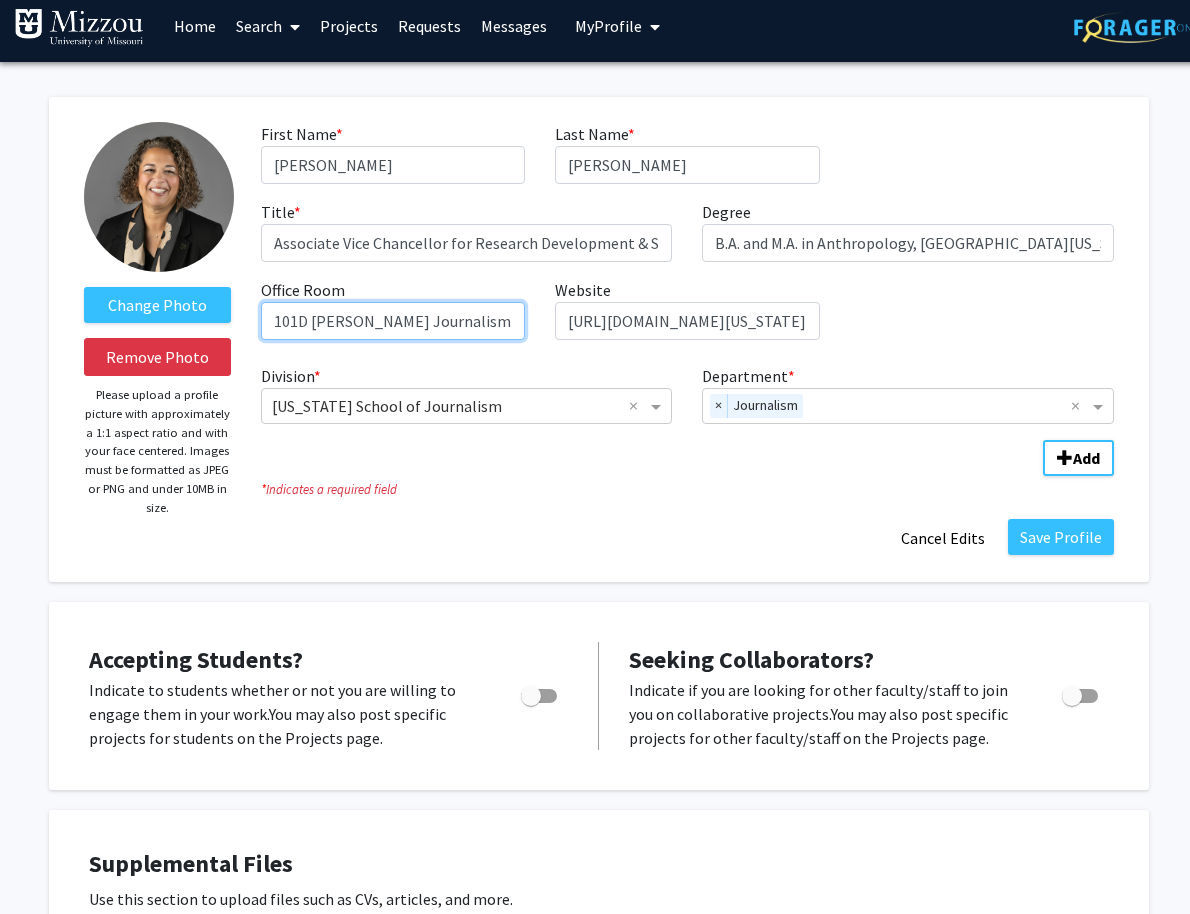 drag, startPoint x: 519, startPoint y: 332, endPoint x: 235, endPoint y: 322, distance: 284.176 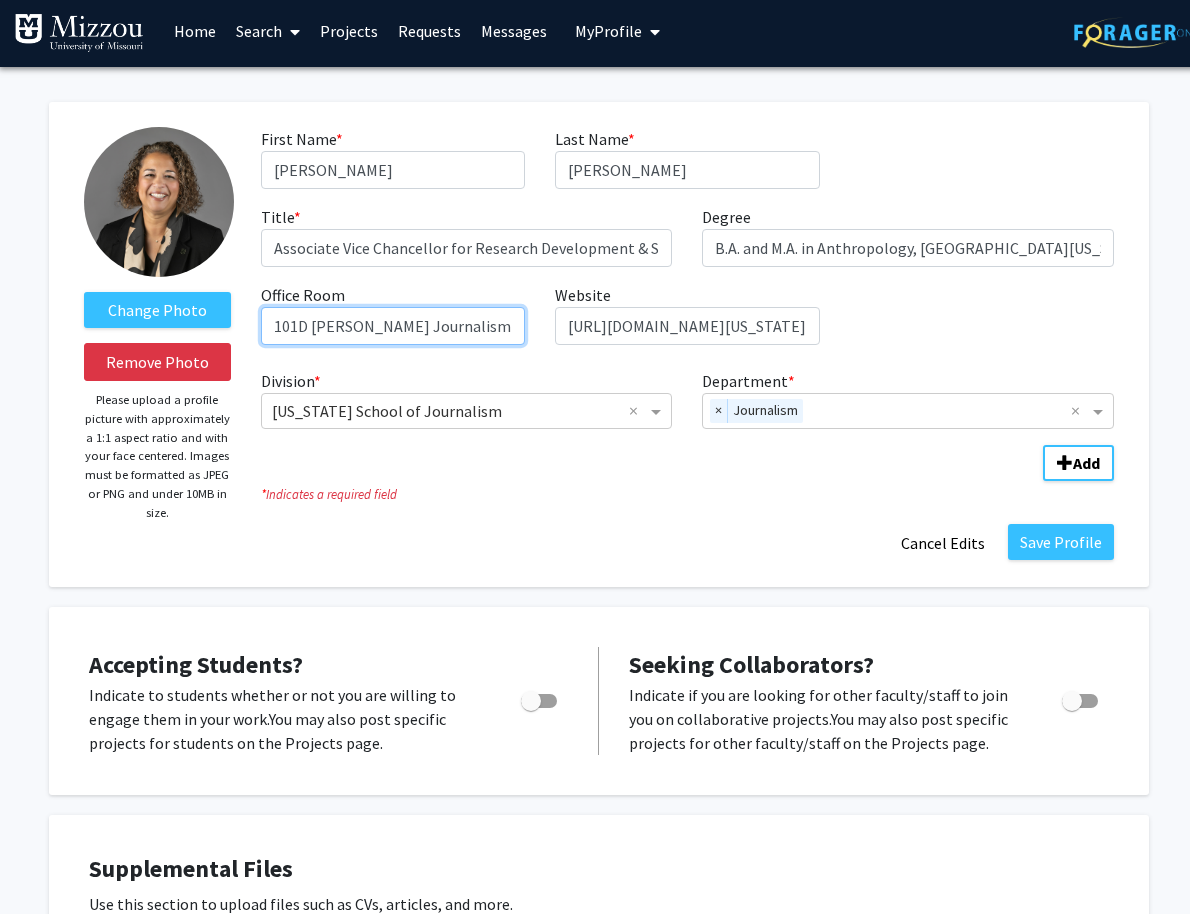 scroll, scrollTop: 0, scrollLeft: 0, axis: both 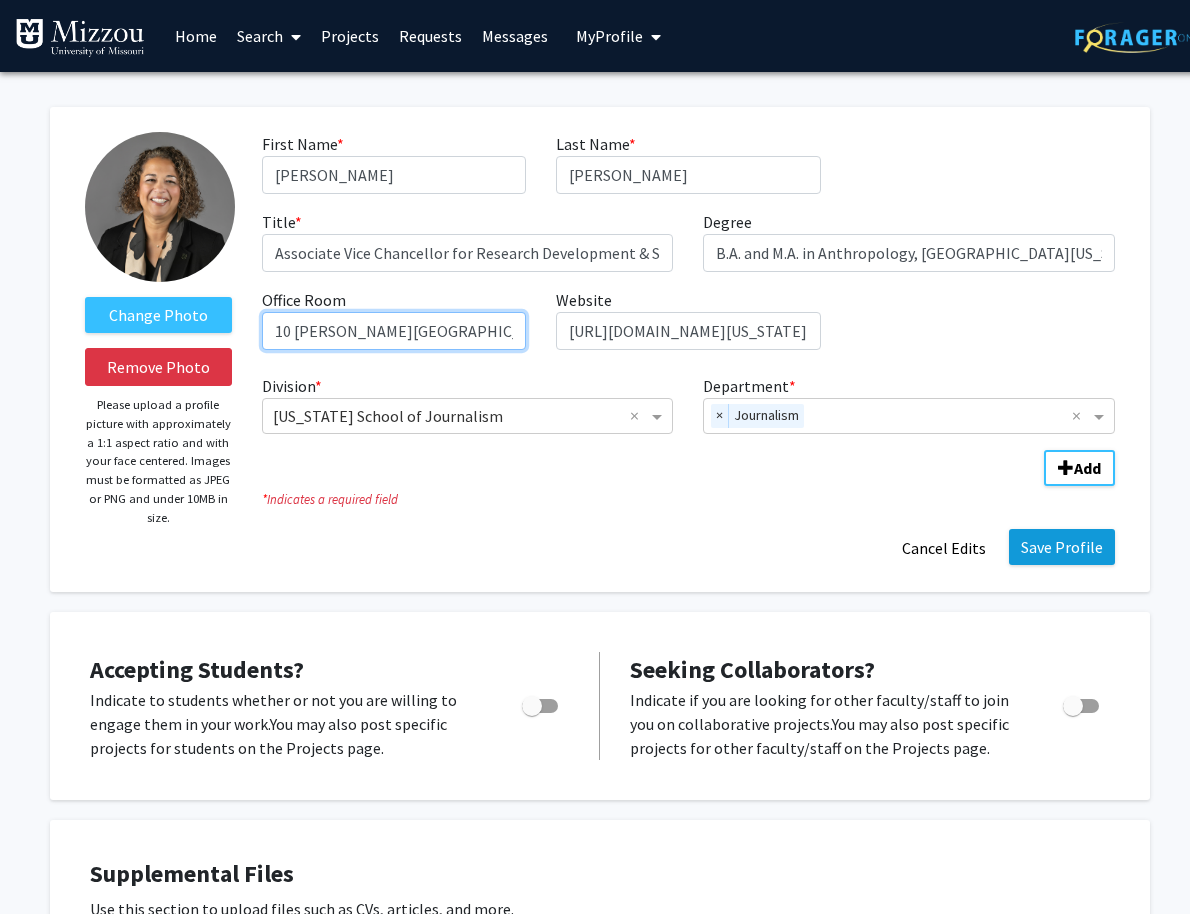 type on "10 Neff Hall" 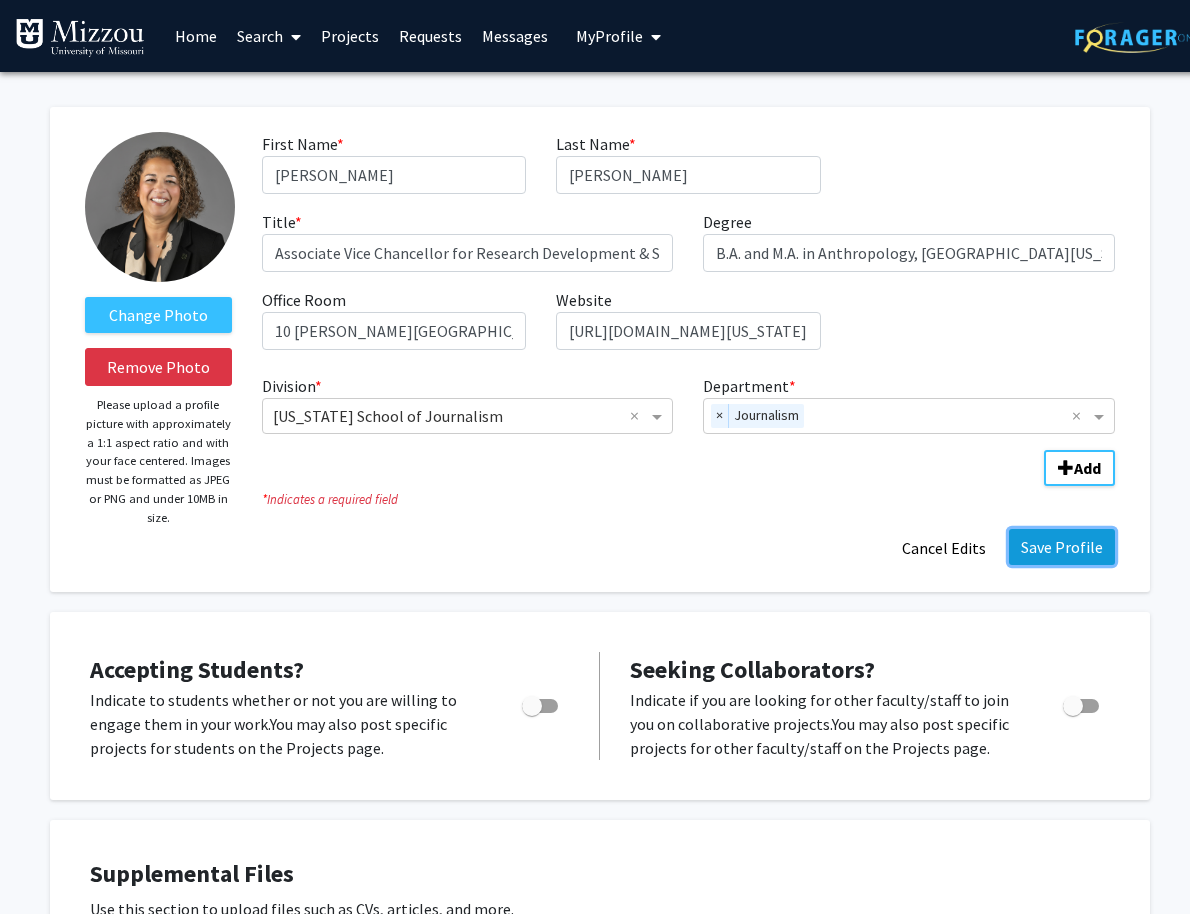 click on "Save Profile" 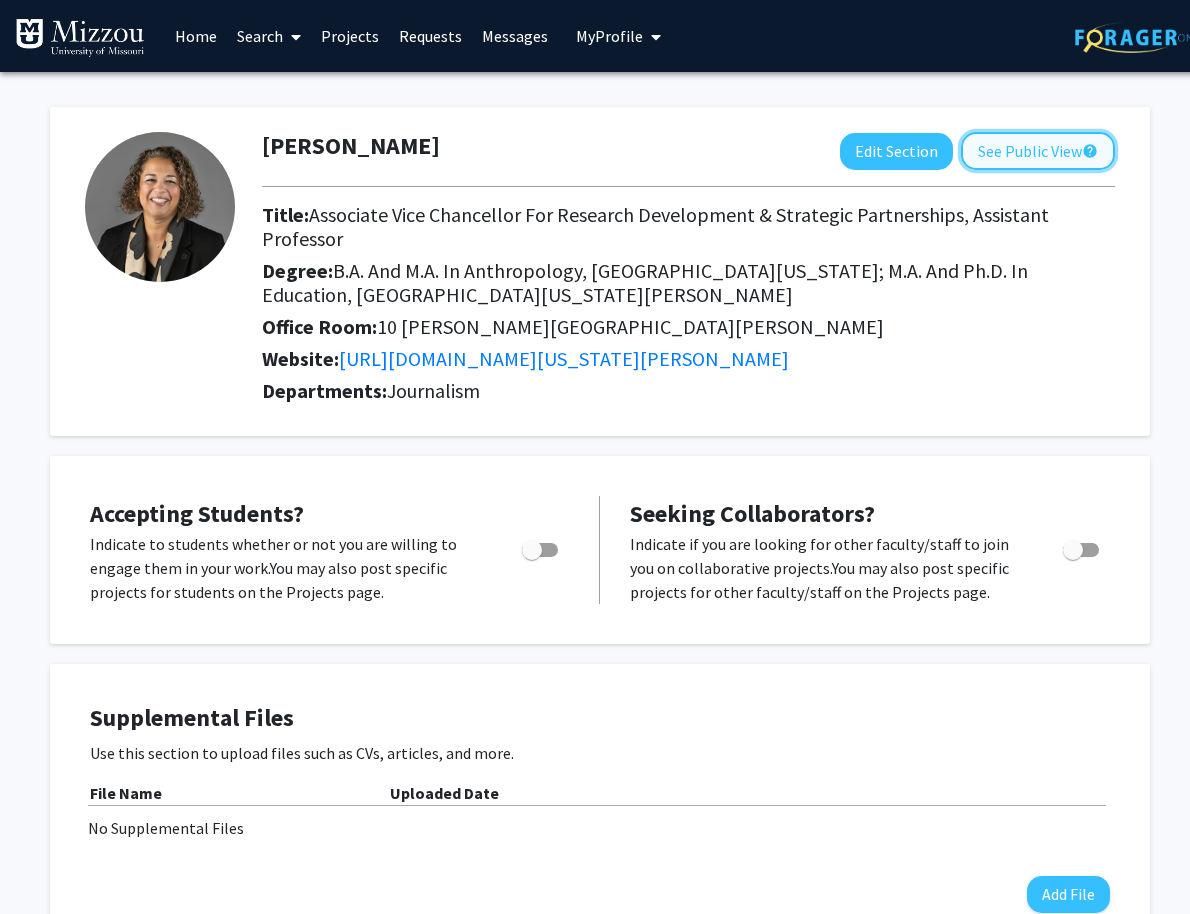 click on "See Public View  help" 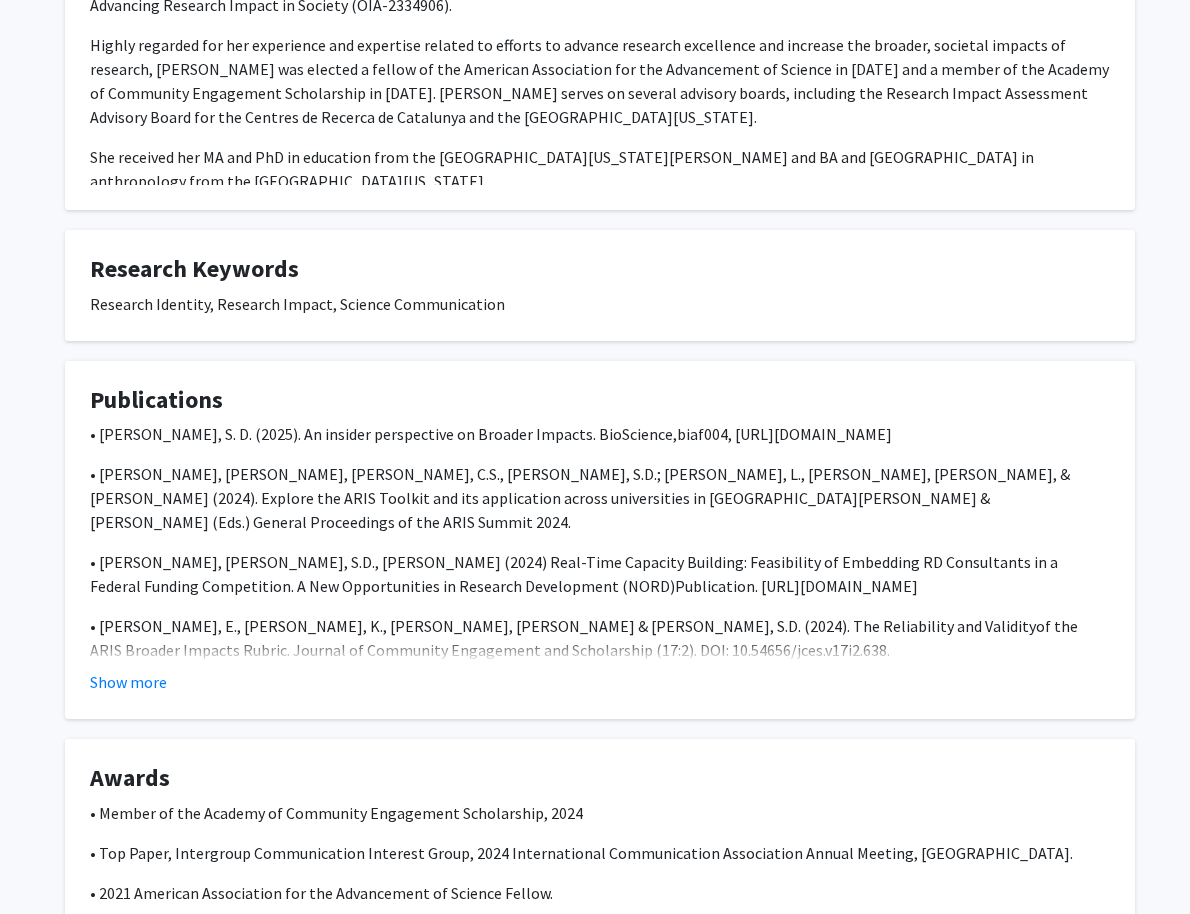 scroll, scrollTop: 0, scrollLeft: 0, axis: both 